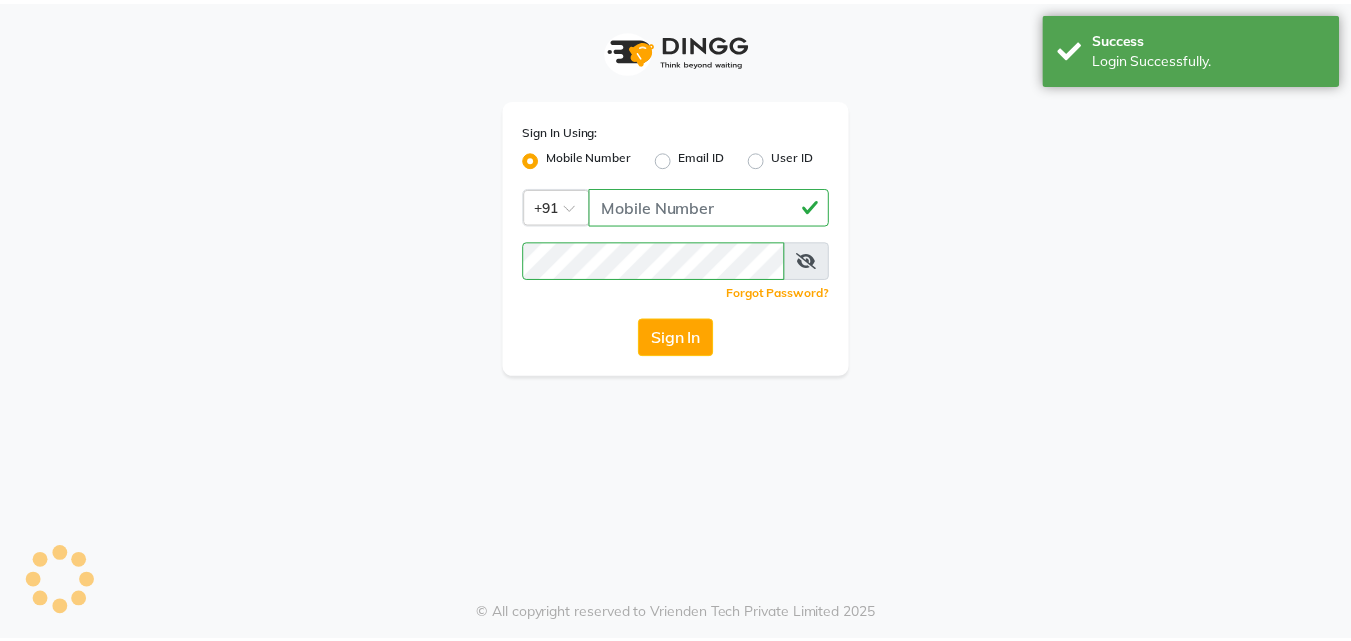 scroll, scrollTop: 0, scrollLeft: 0, axis: both 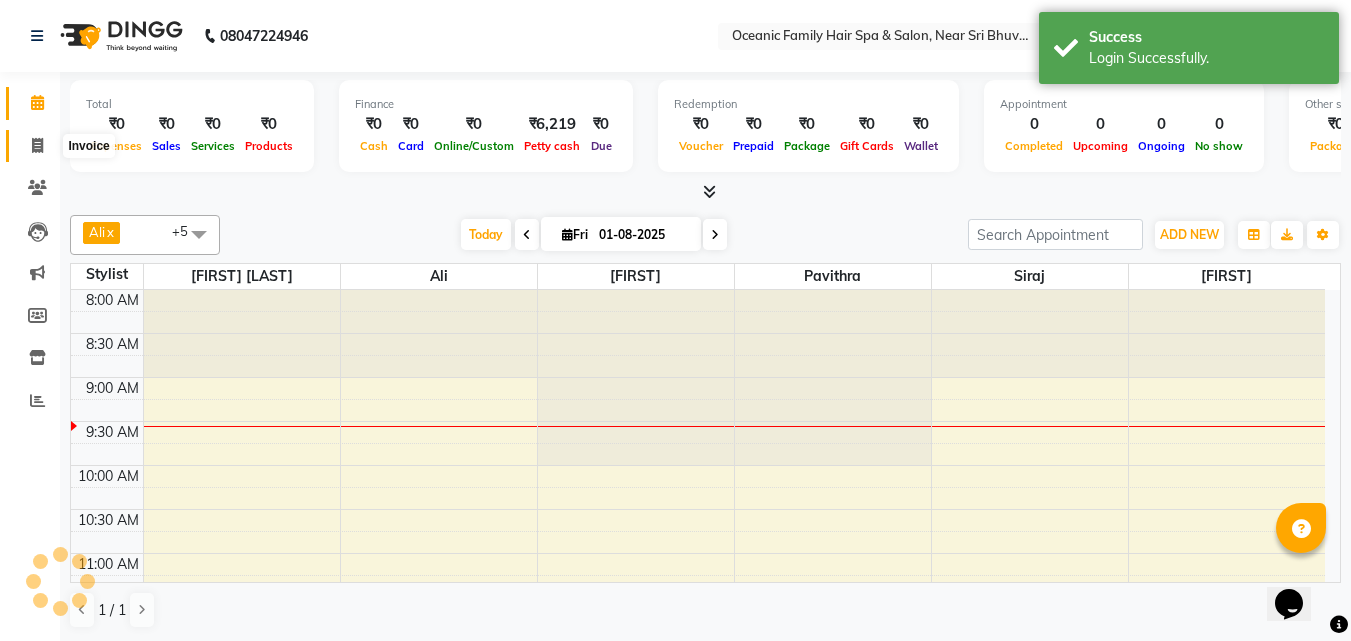 click 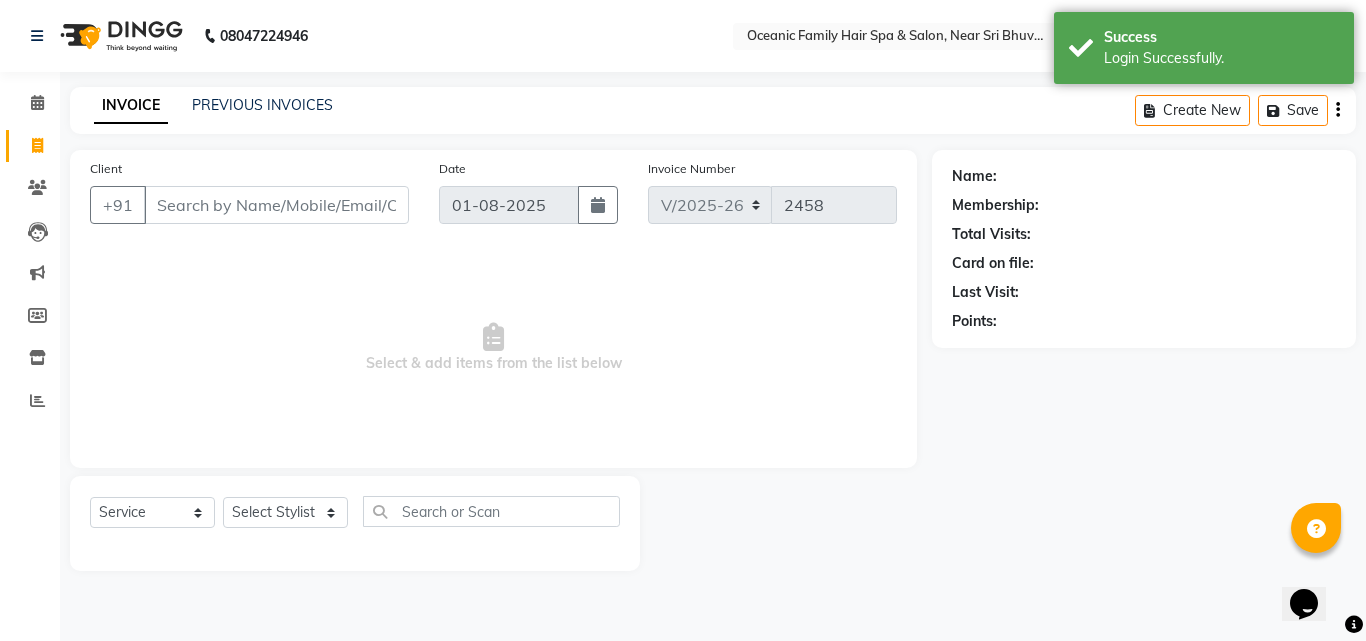click on "Client" at bounding box center [276, 205] 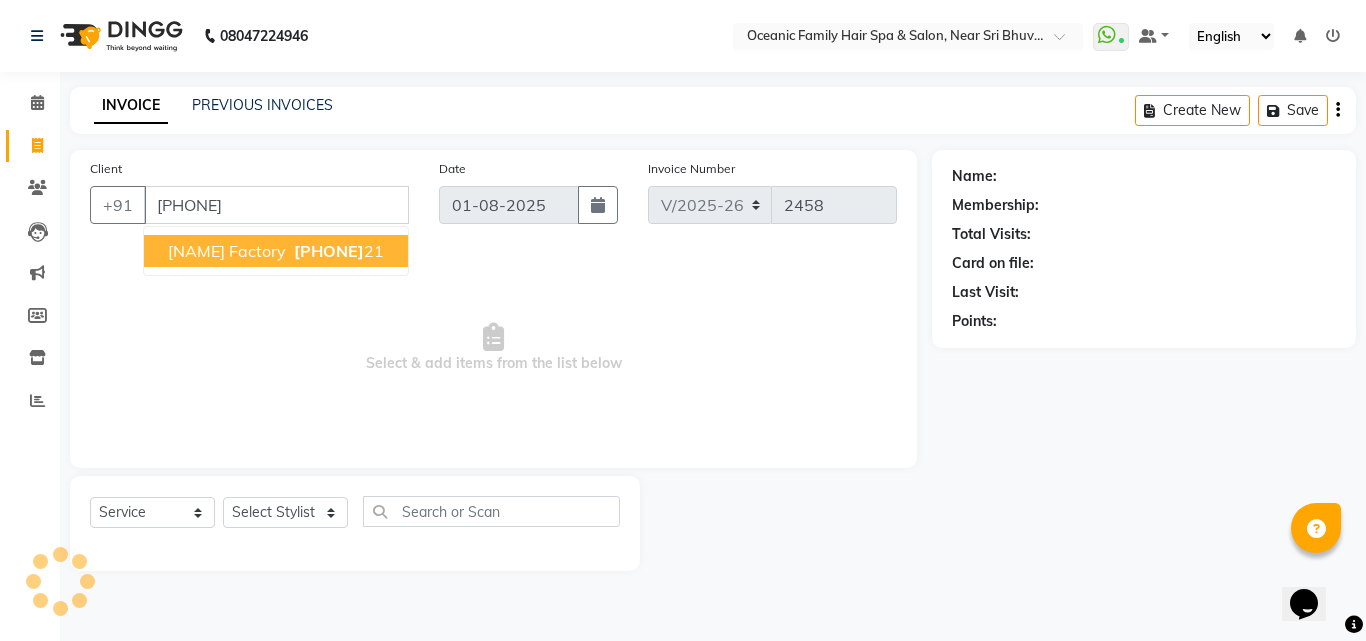 type on "[PHONE]" 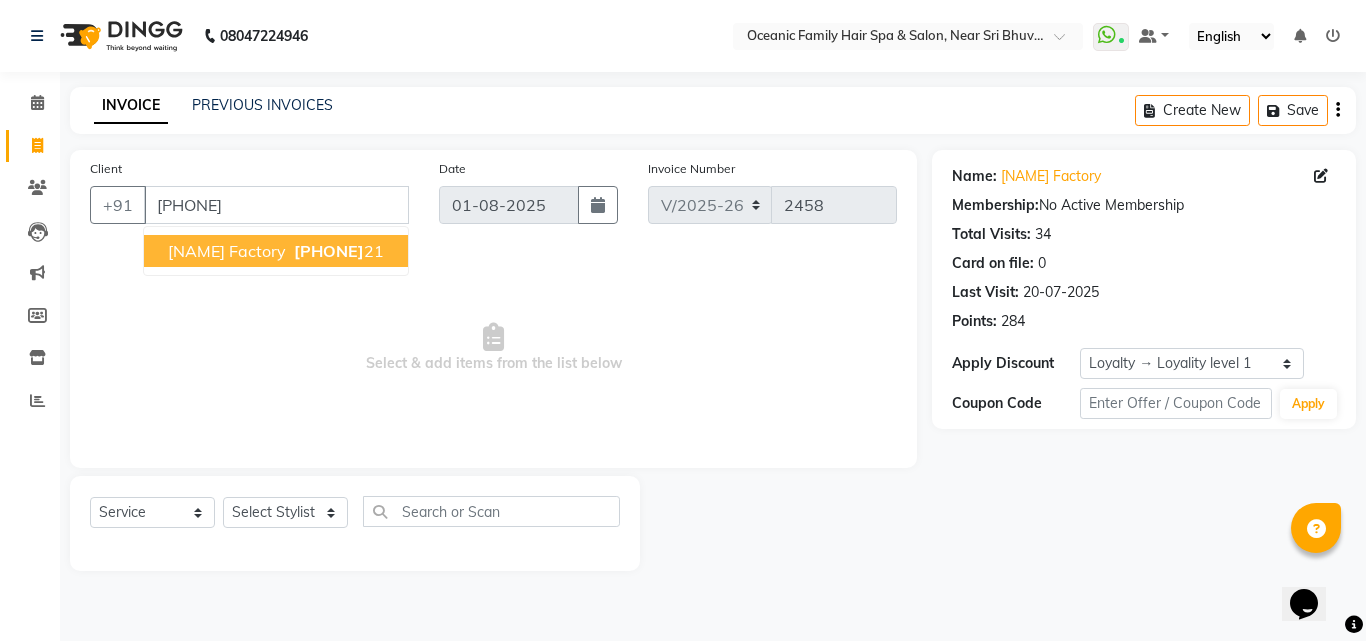 click on "[PHONE]" at bounding box center (329, 251) 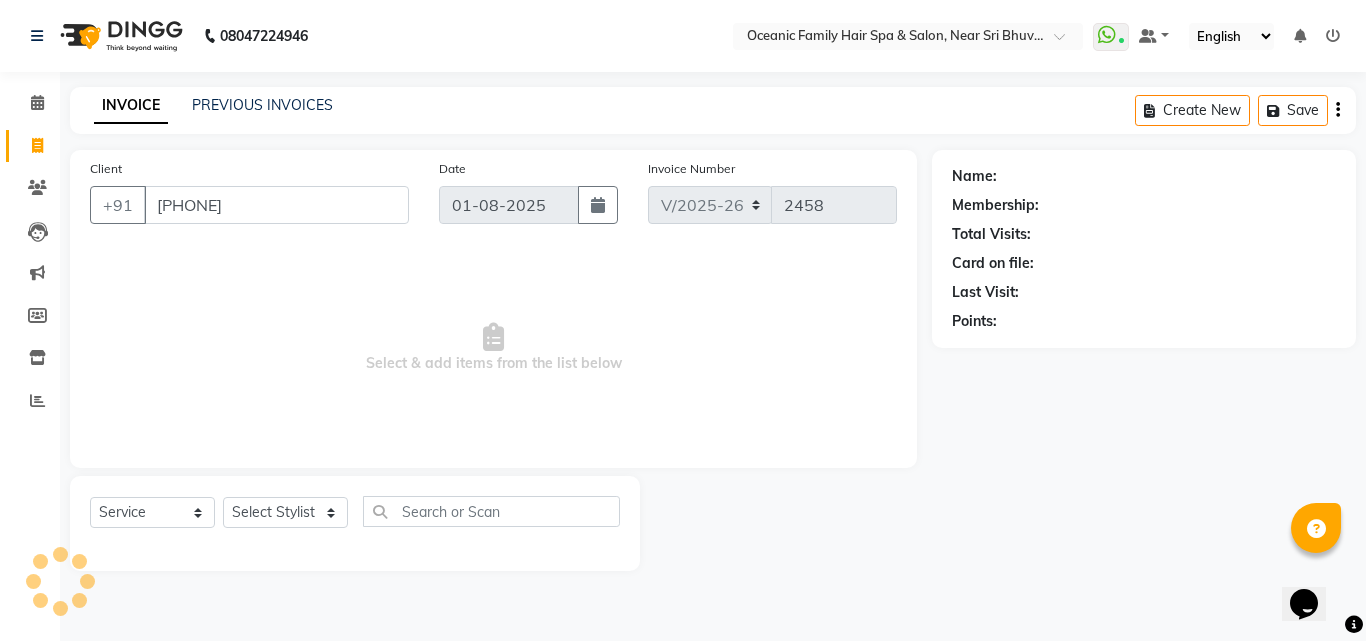 select on "1: Object" 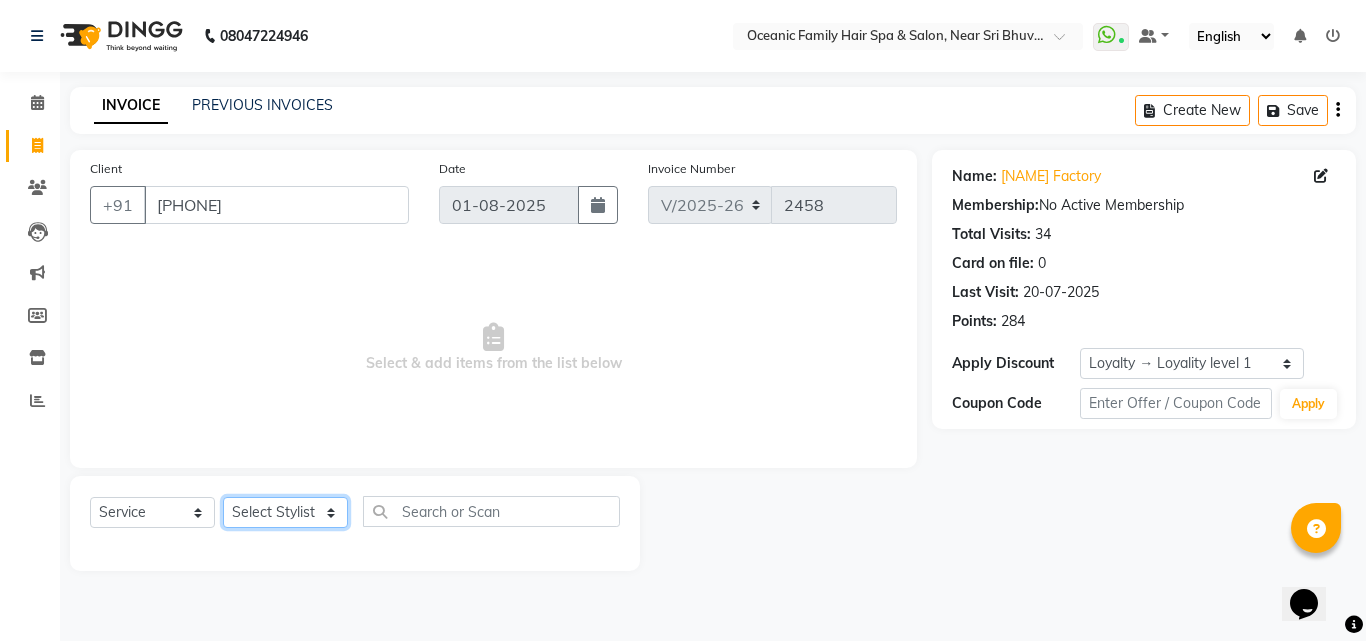 click on "Select Stylist [FIRST] [FIRST] [FIRST] [FIRST] [FIRST] [FIRST] [FIRST]" 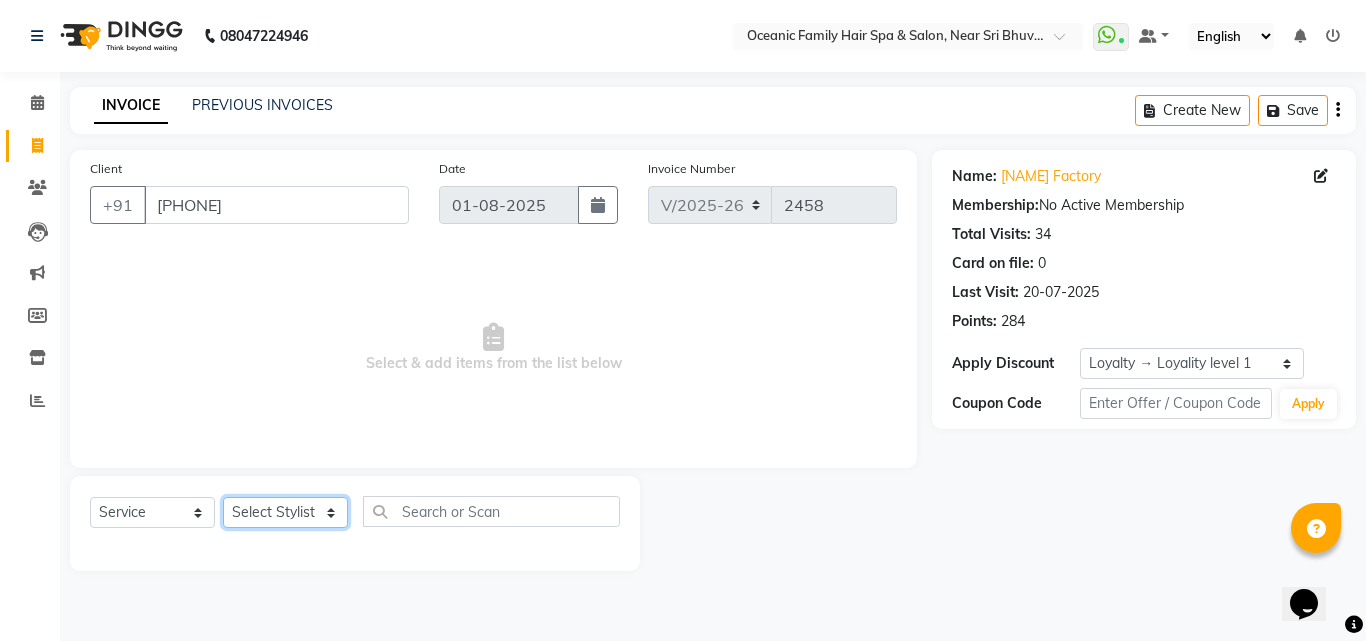 select on "23947" 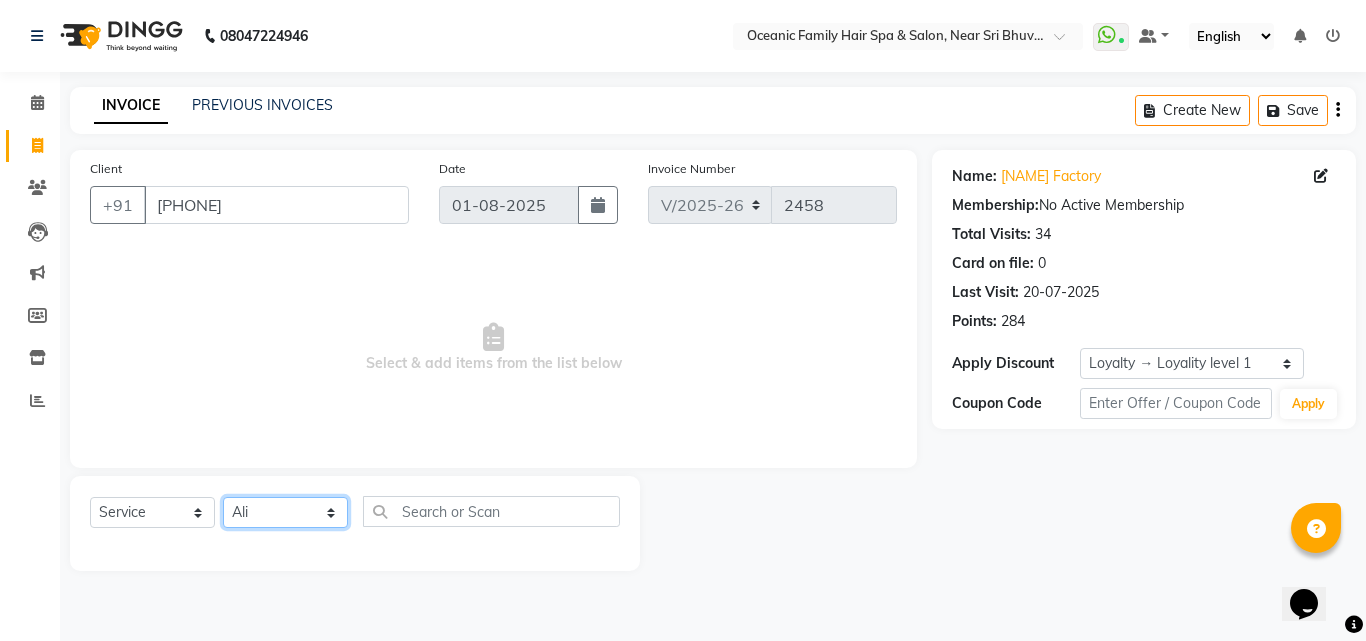 click on "Select Stylist [FIRST] [FIRST] [FIRST] [FIRST] [FIRST] [FIRST] [FIRST]" 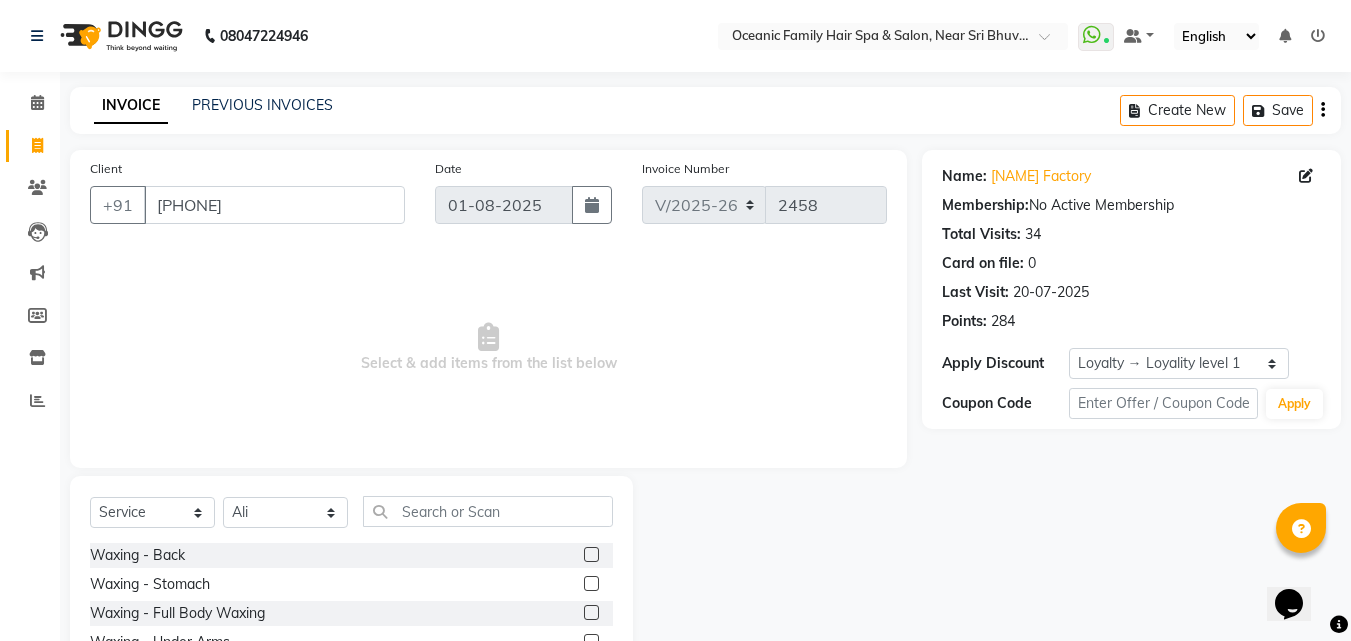 click on "Select  Service  Product  Membership  Package Voucher Prepaid Gift Card  Select Stylist [FIRST] [FIRST] [FIRST] [FIRST] [FIRST] [FIRST] [FIRST] Waxing - Back  Waxing - Stomach  Waxing - Full Body  Waxing  Waxing - Under Arms  Waxing - Upper Lip  Waxing - Full Hand  Waxing - Face    Waxing  Waxing - Full Legs   Waxing  Waxing - Half Legs  Skin Care Therapy - Extra Instant Glow Pack  Skin Care Therapy - Back Polishing  Skin Care Therapy - Basic Clean - Up  (Fruit)  Skin Care Therapy - Lacto Protein - Clean-Up  Skin Care Therapy - Instant Glow- Clean-Up  Skin Care Therapy - Gold-Clean Up  Skin Care Therapy - Instant Glow Exfoliation  Skin Care Therapy - Honey Wanuka  Skin Care Therapy - D-Tanning Exfoliation  Skin Care Therapy - Aroma Clean - Up  D  - Tanning (Natures) - D Tan Face  D  - Tanning (Natures) - D Tan Full Legs  D  - Tanning (Natures) - D Tan Full Hand  D  - Tanning (Natures) - D Tan Full Body  D  - Tanning (Natures) - D Tan Neck  D  - Tanning (Natures) - D Tan Back" 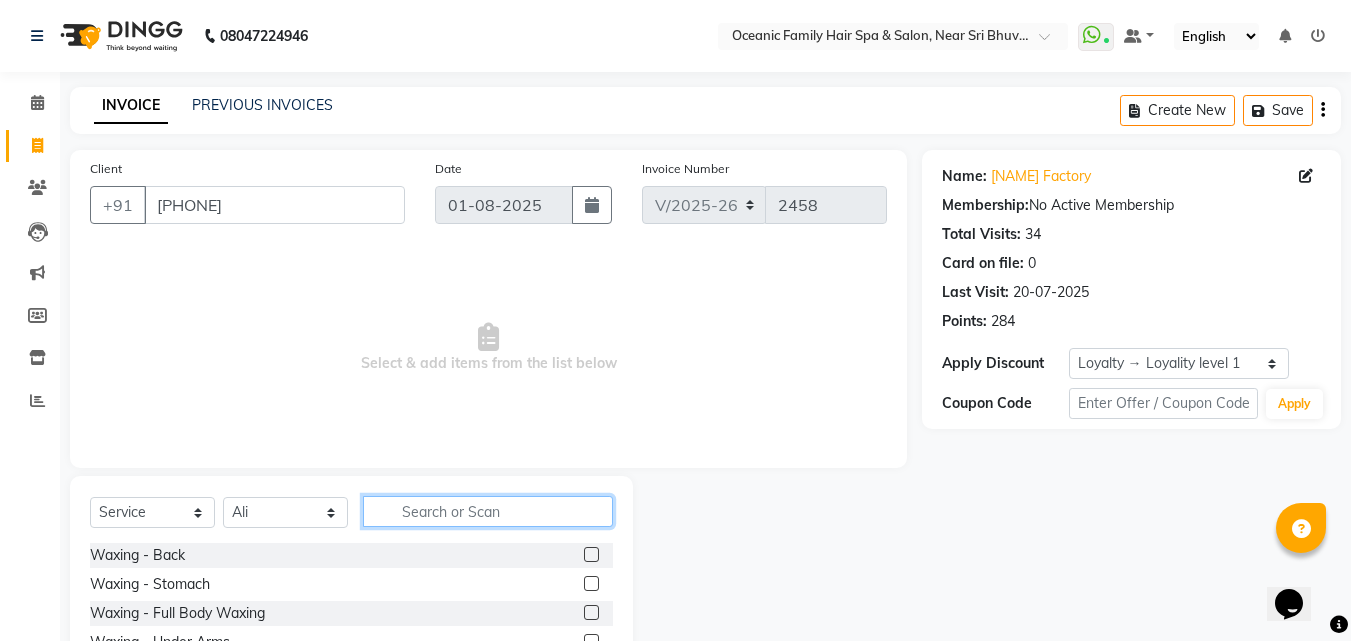 click 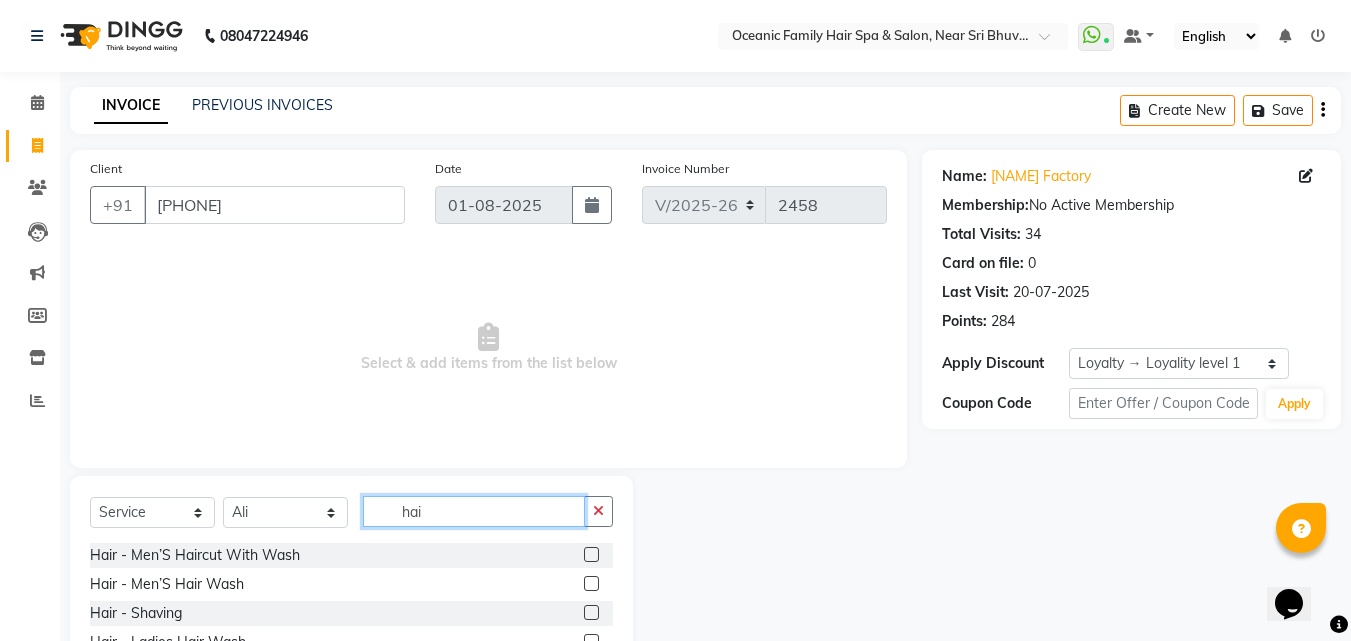 type on "hai" 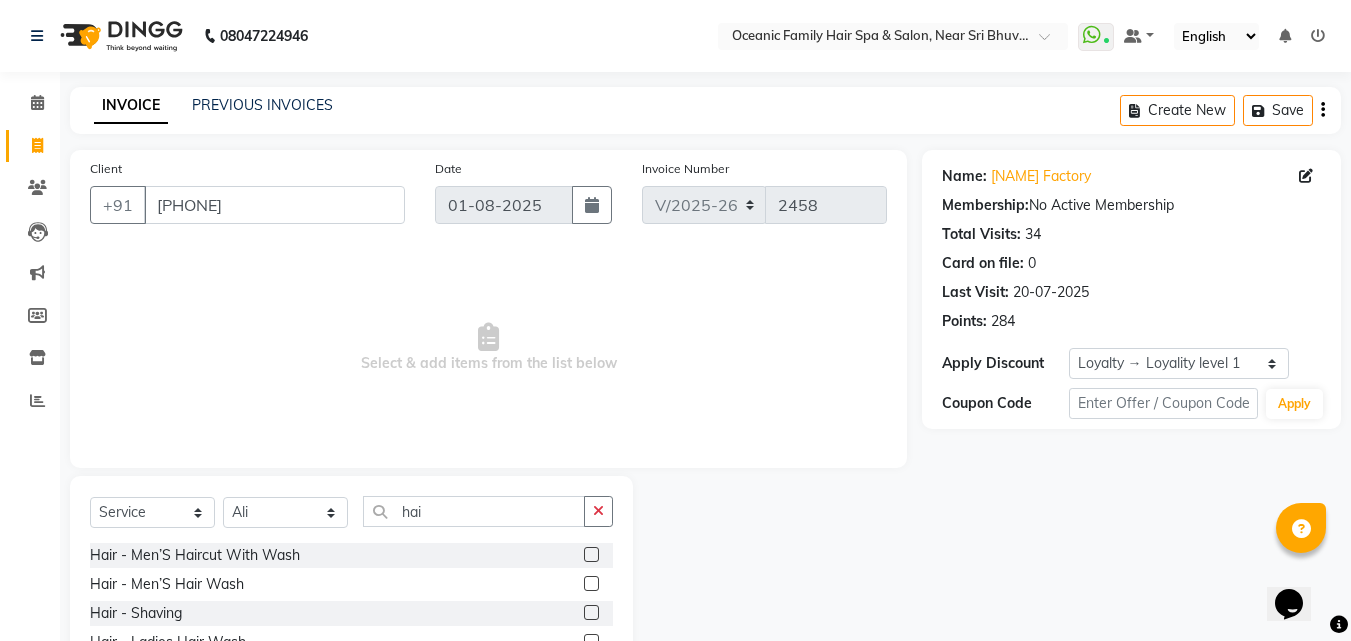 click 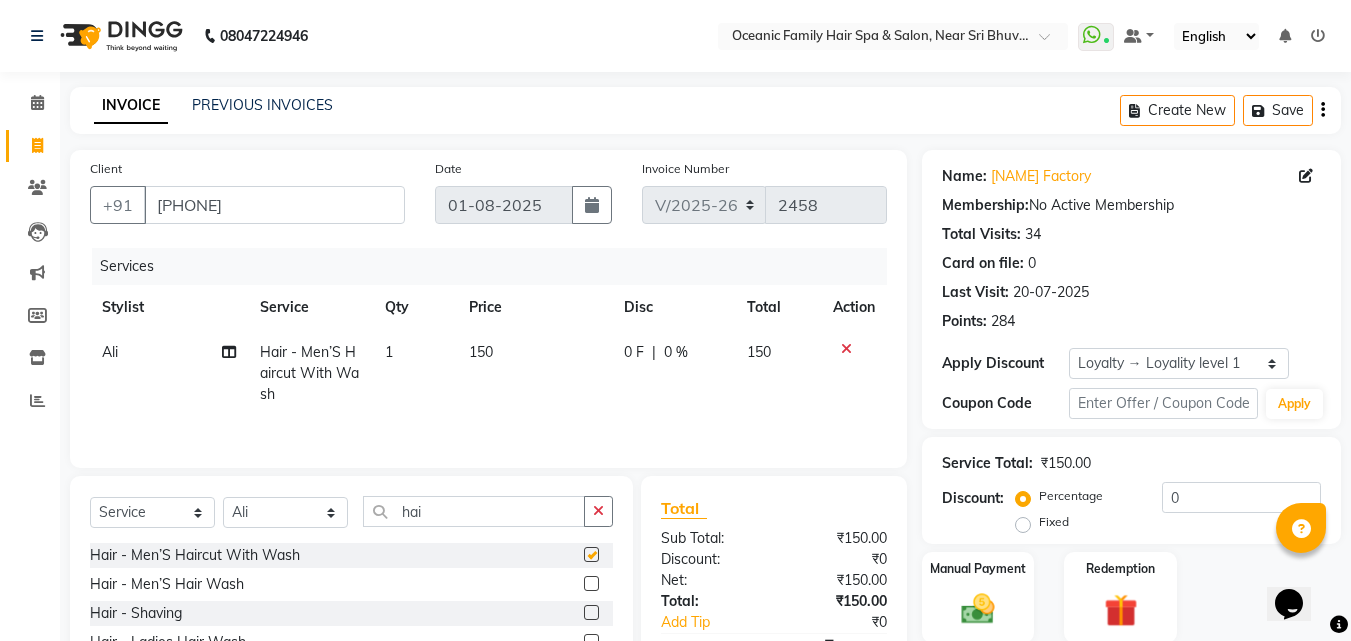 checkbox on "false" 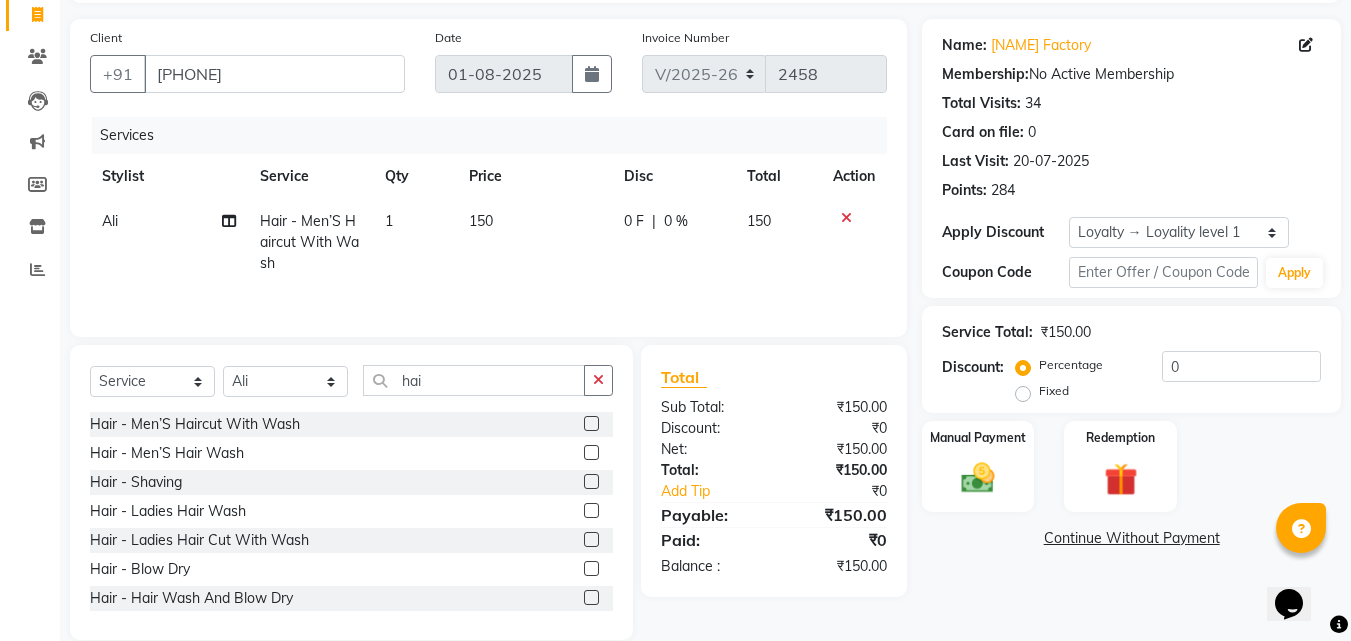 scroll, scrollTop: 160, scrollLeft: 0, axis: vertical 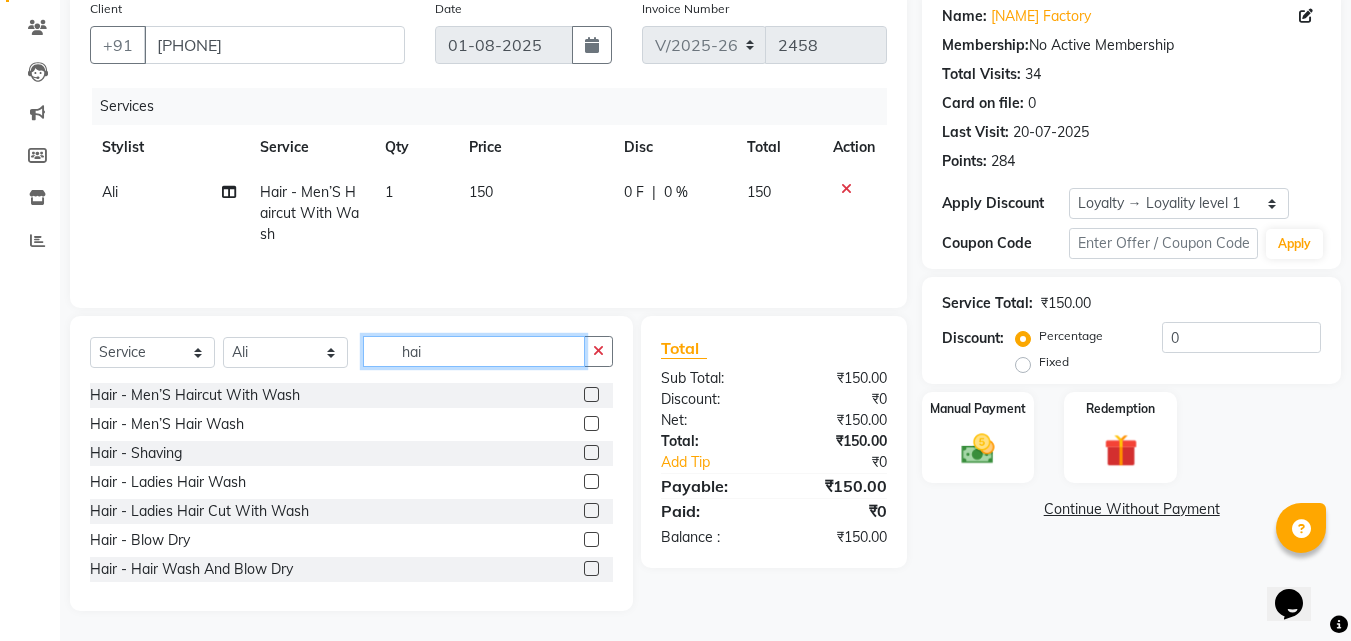 click on "hai" 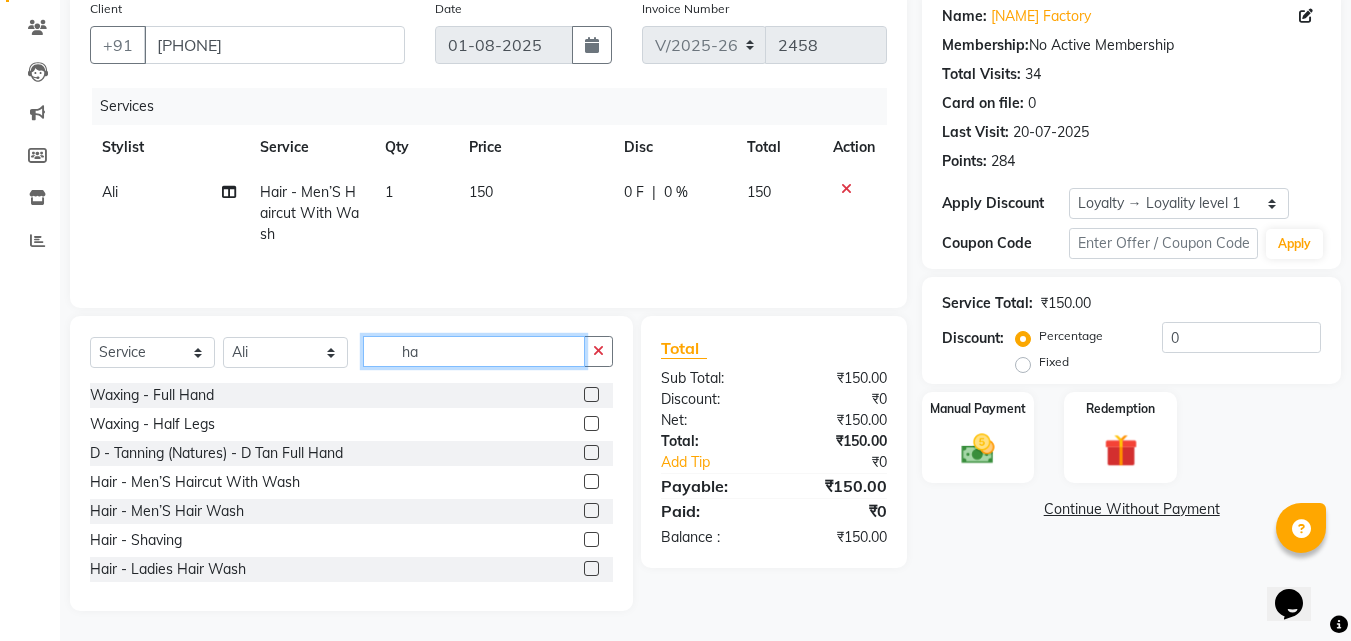type on "h" 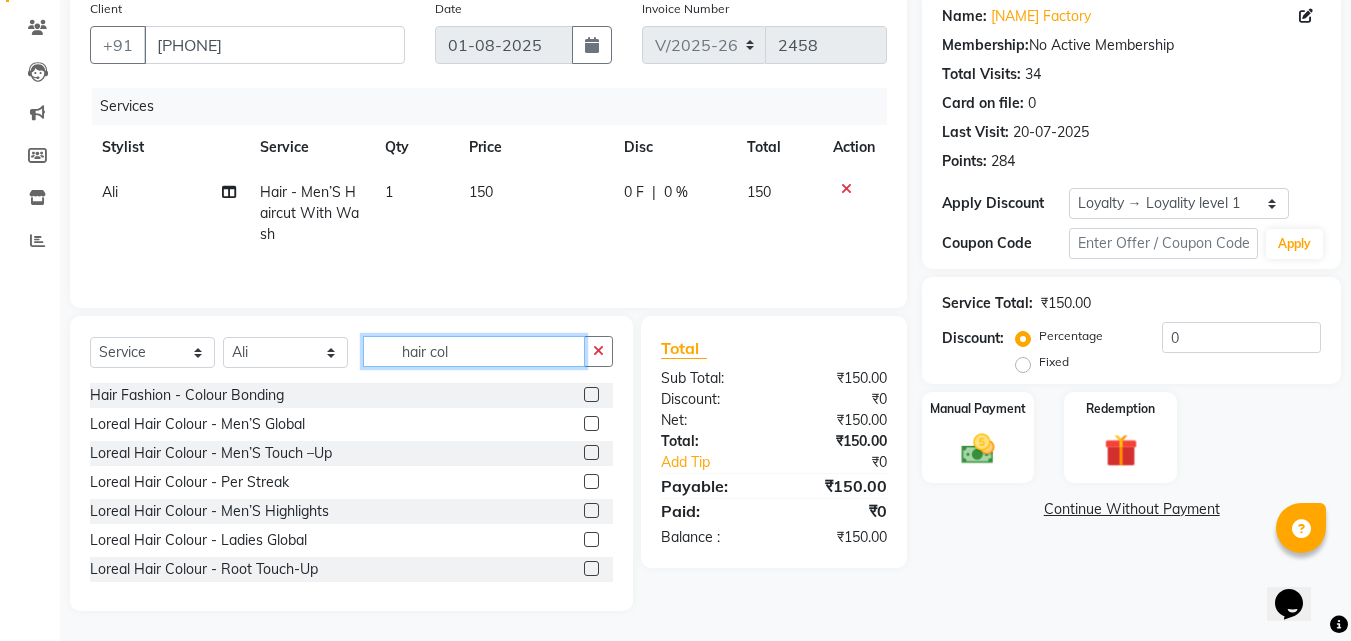 type on "hair col" 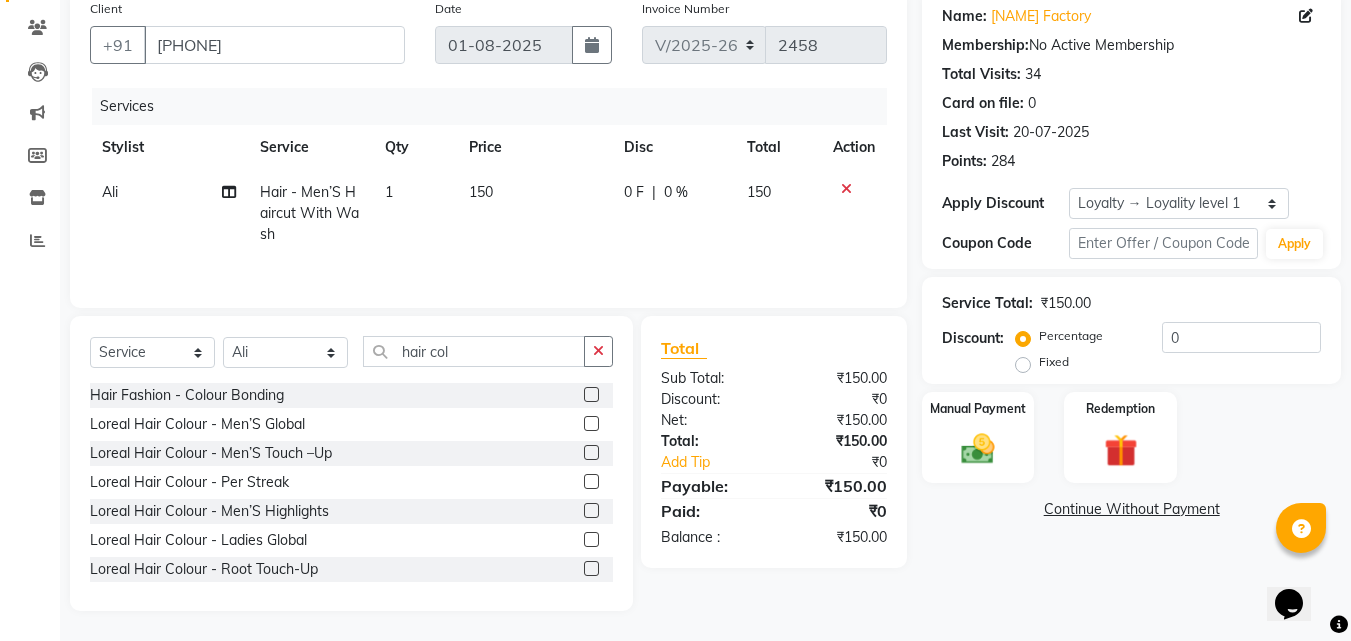 click 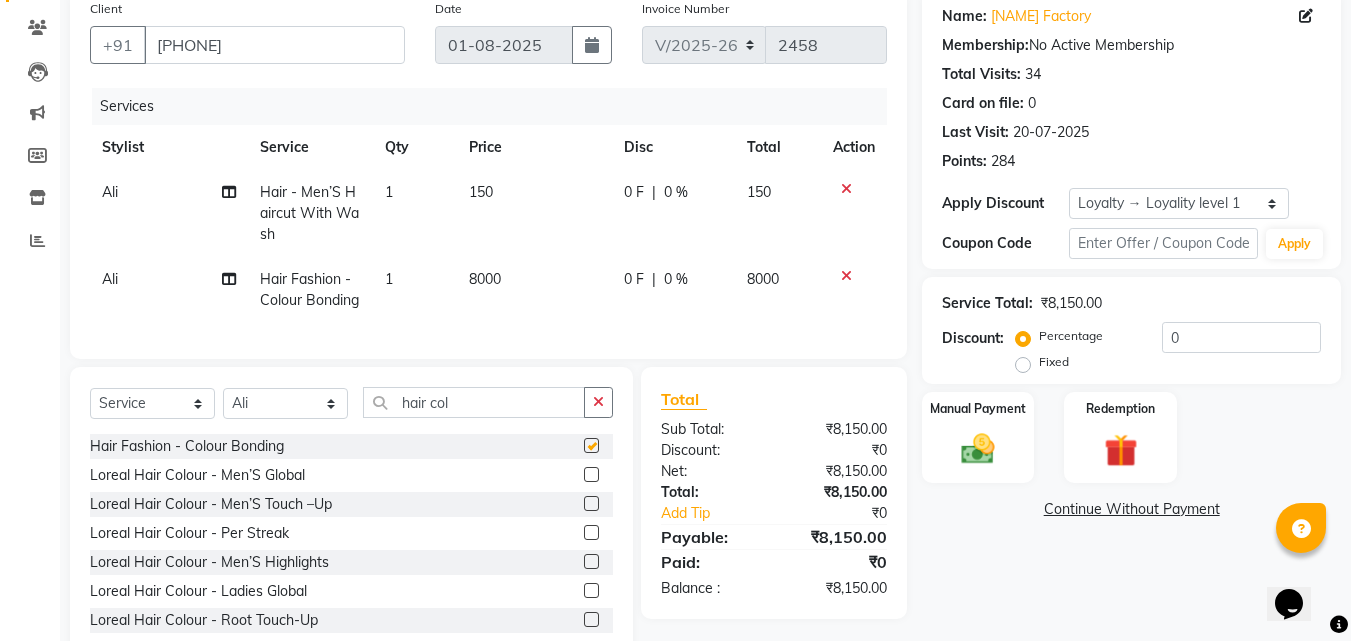 checkbox on "false" 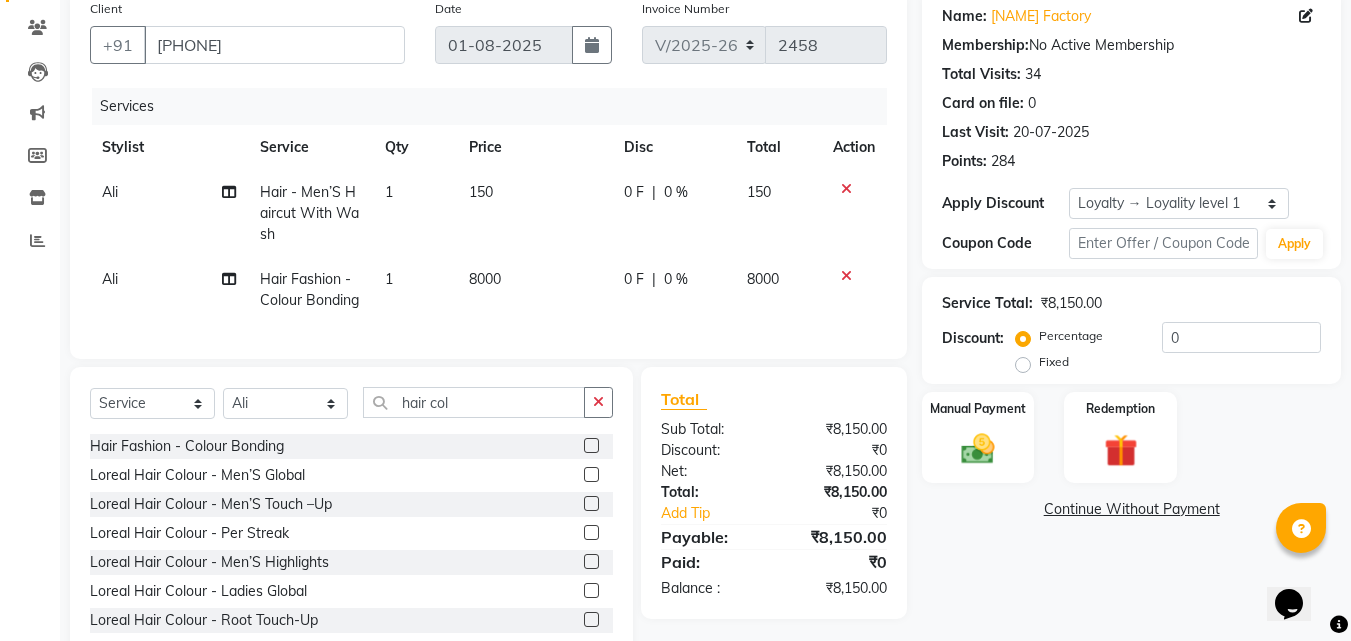 click 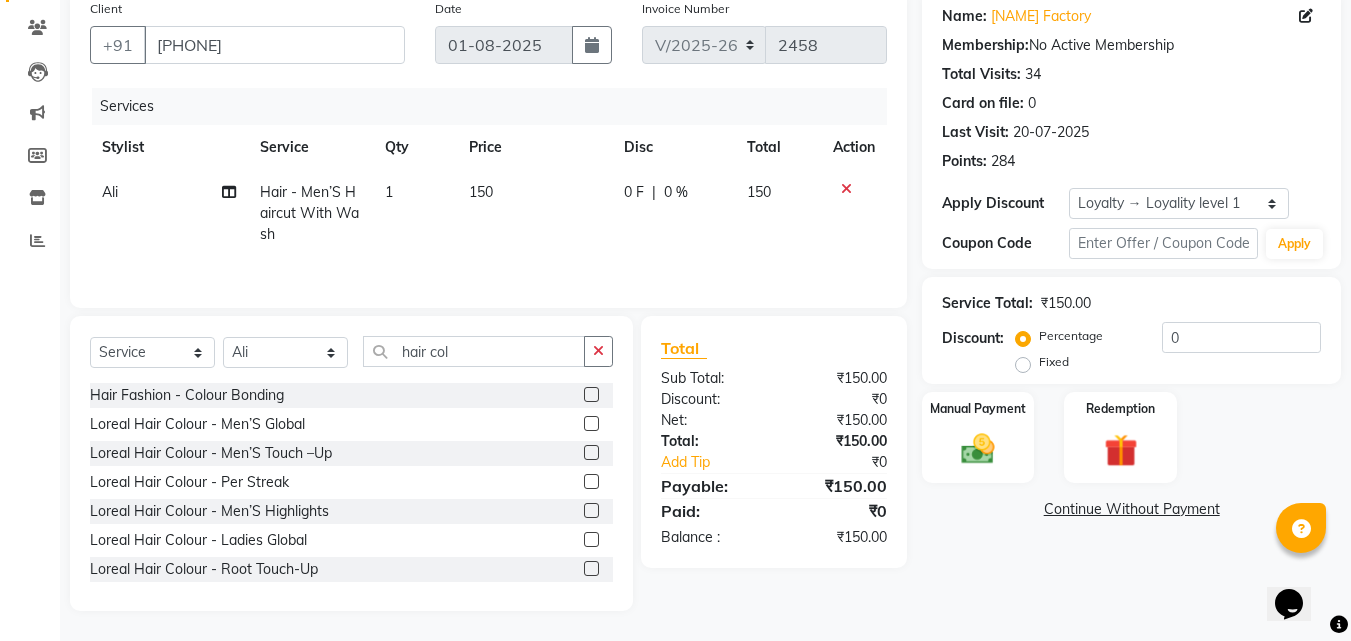 click 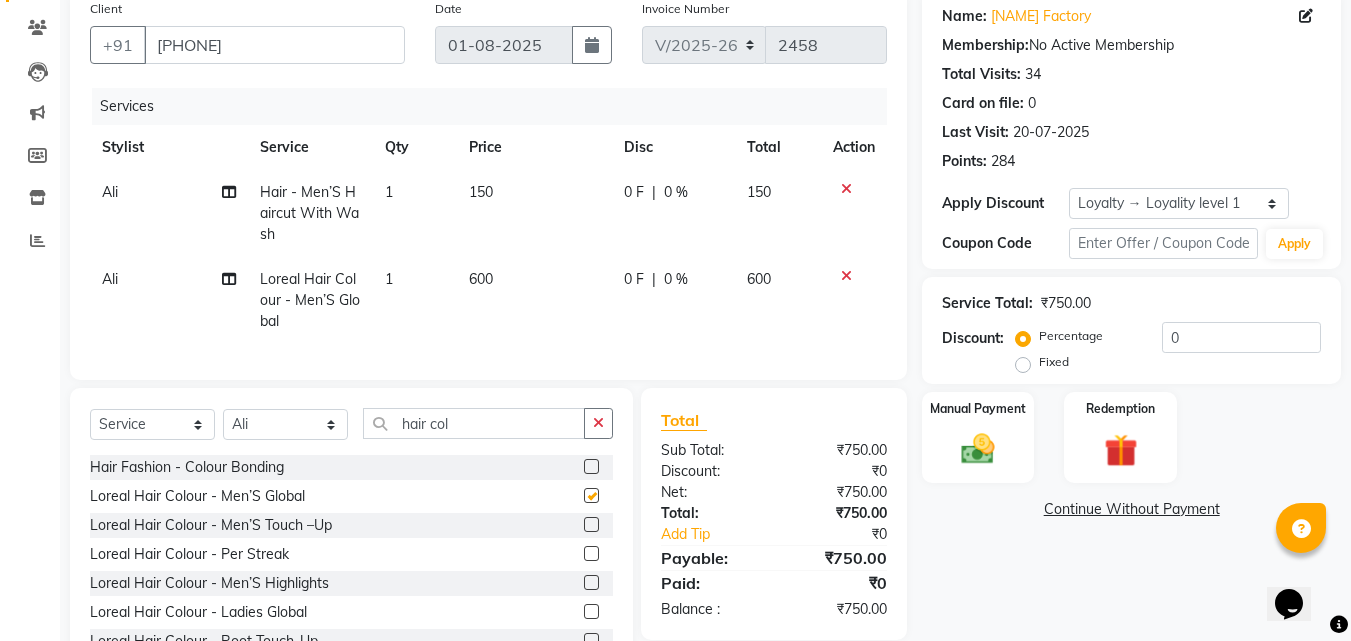 checkbox on "false" 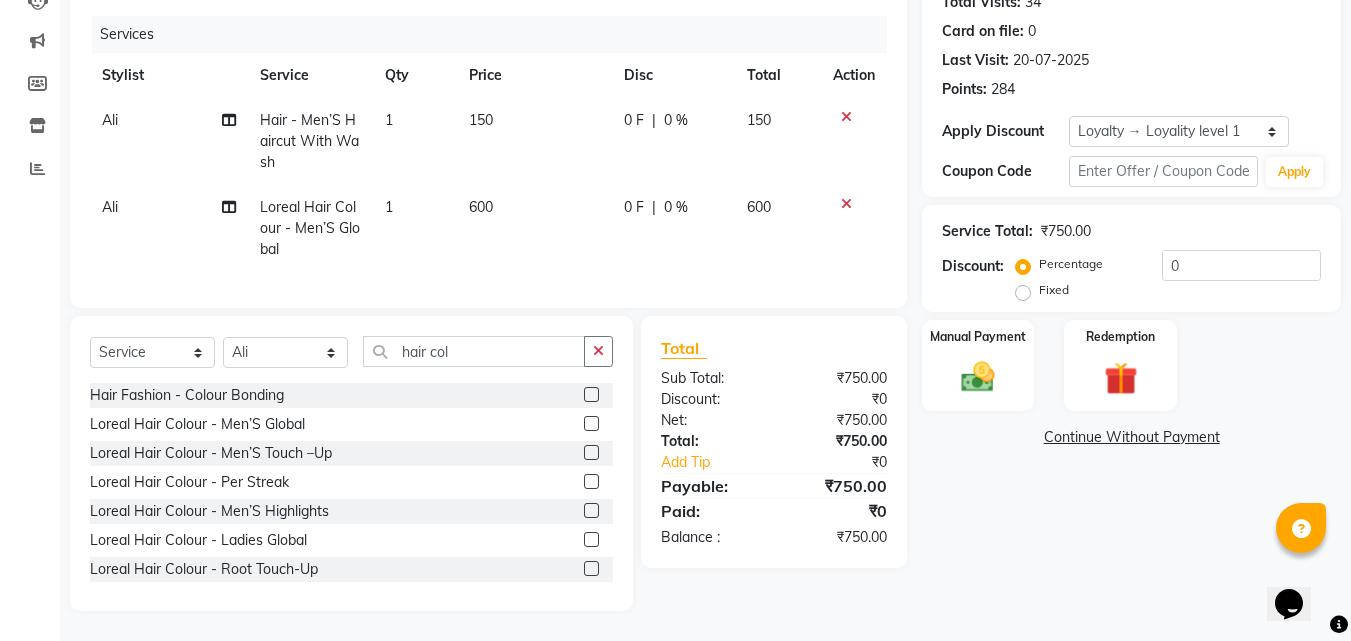 scroll, scrollTop: 247, scrollLeft: 0, axis: vertical 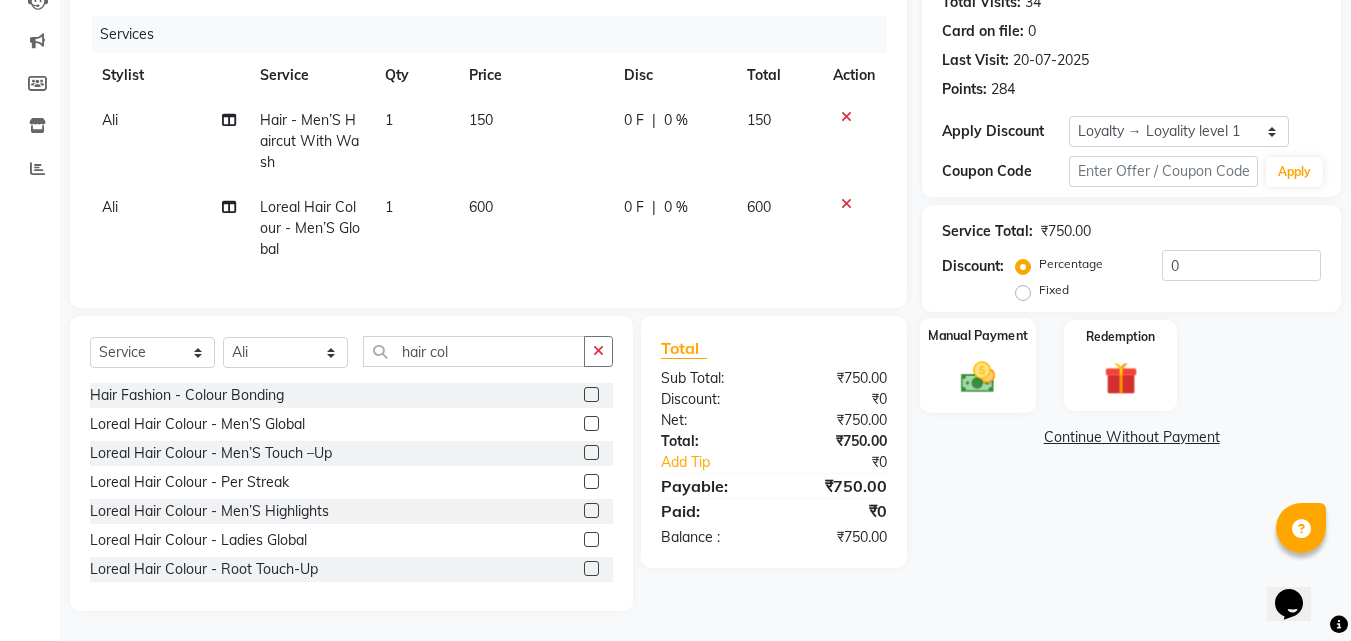 click on "Manual Payment" 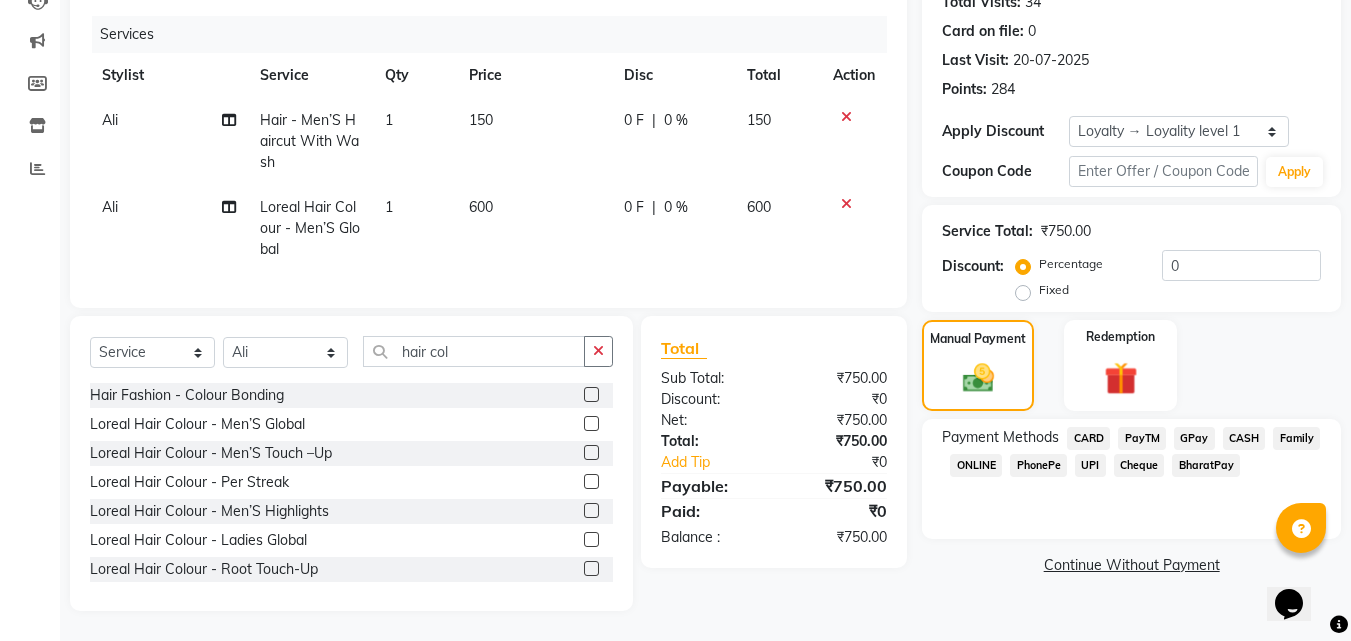 click on "CASH" 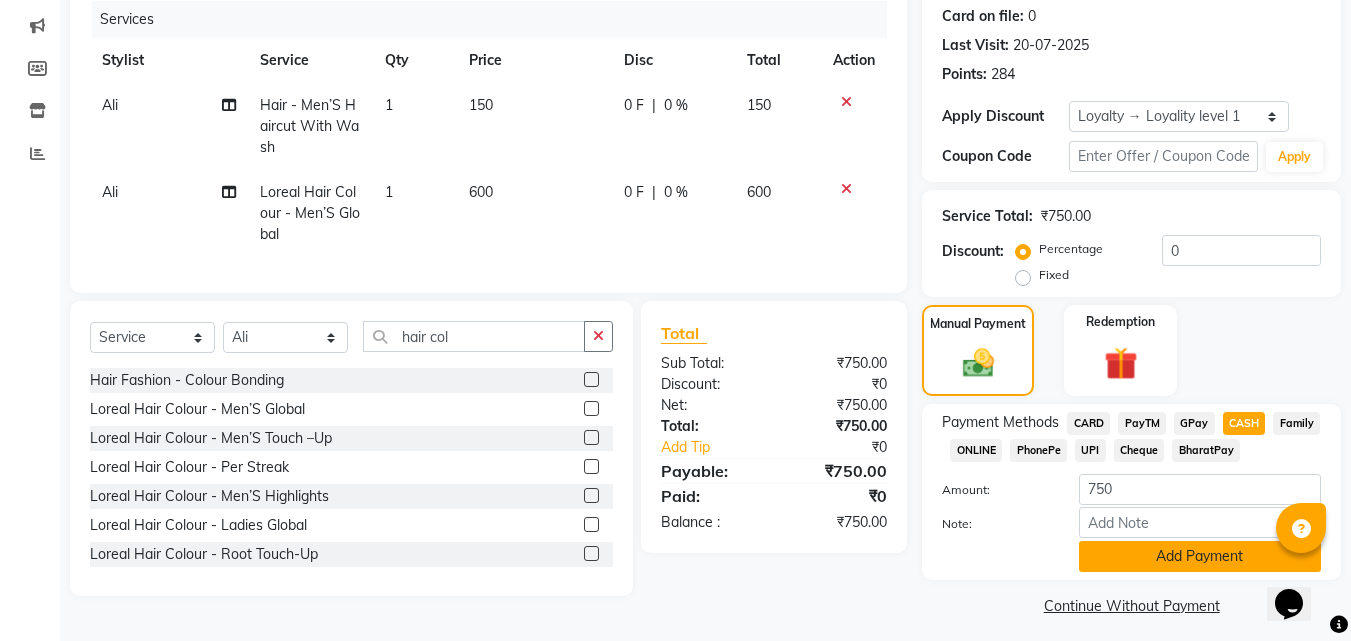 click on "Add Payment" 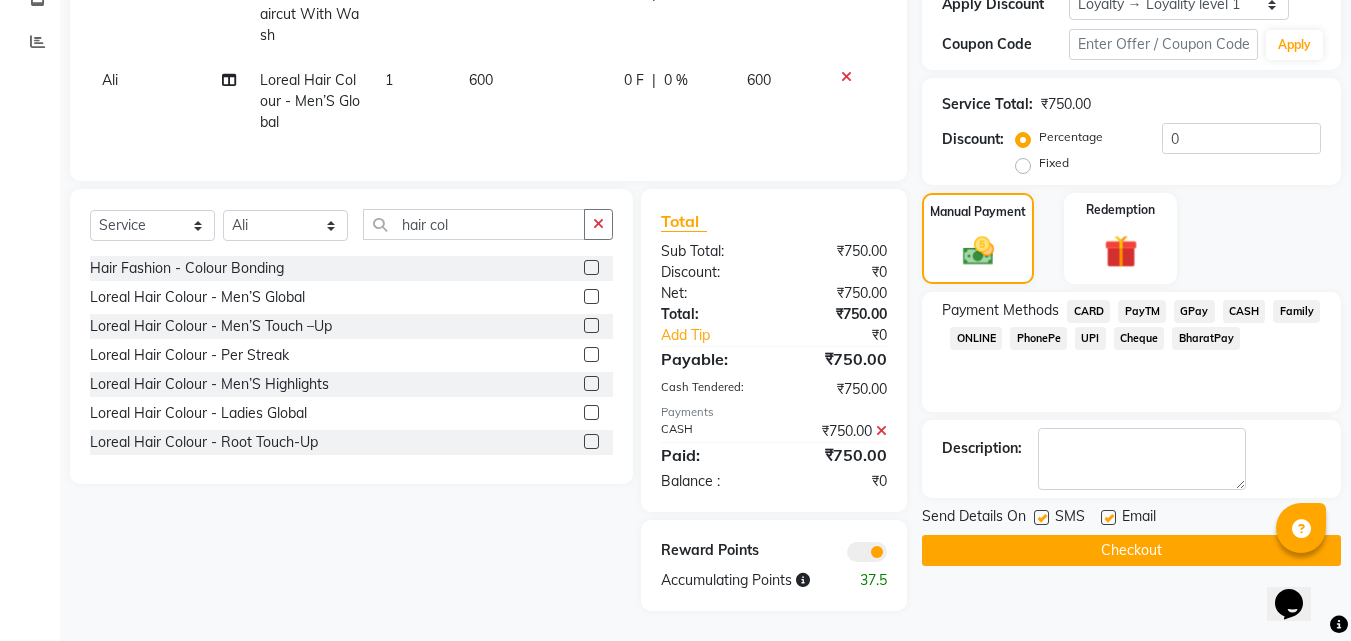 scroll, scrollTop: 374, scrollLeft: 0, axis: vertical 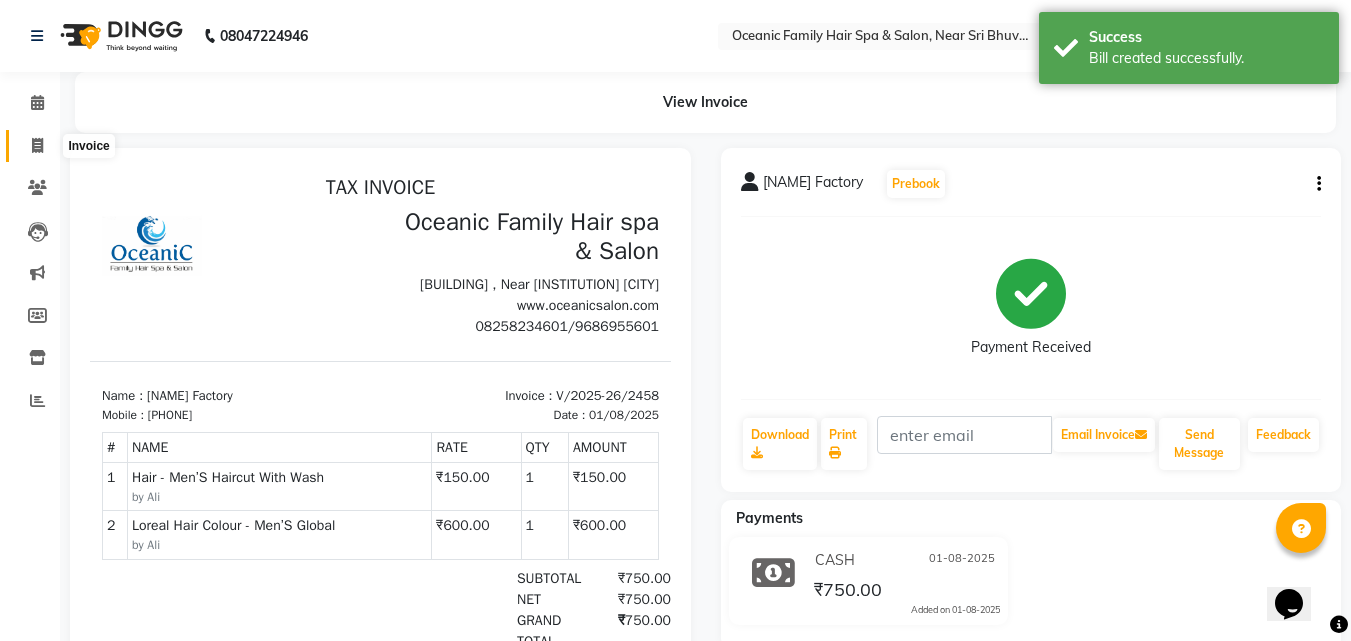 click 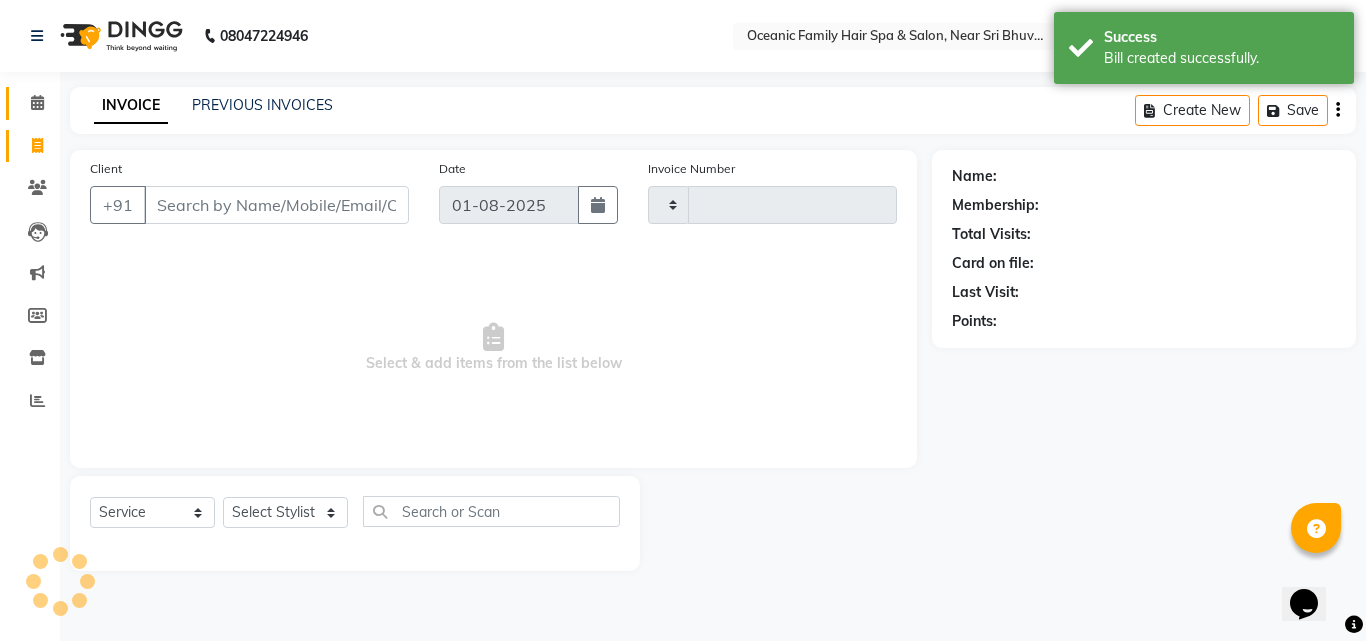 type on "2459" 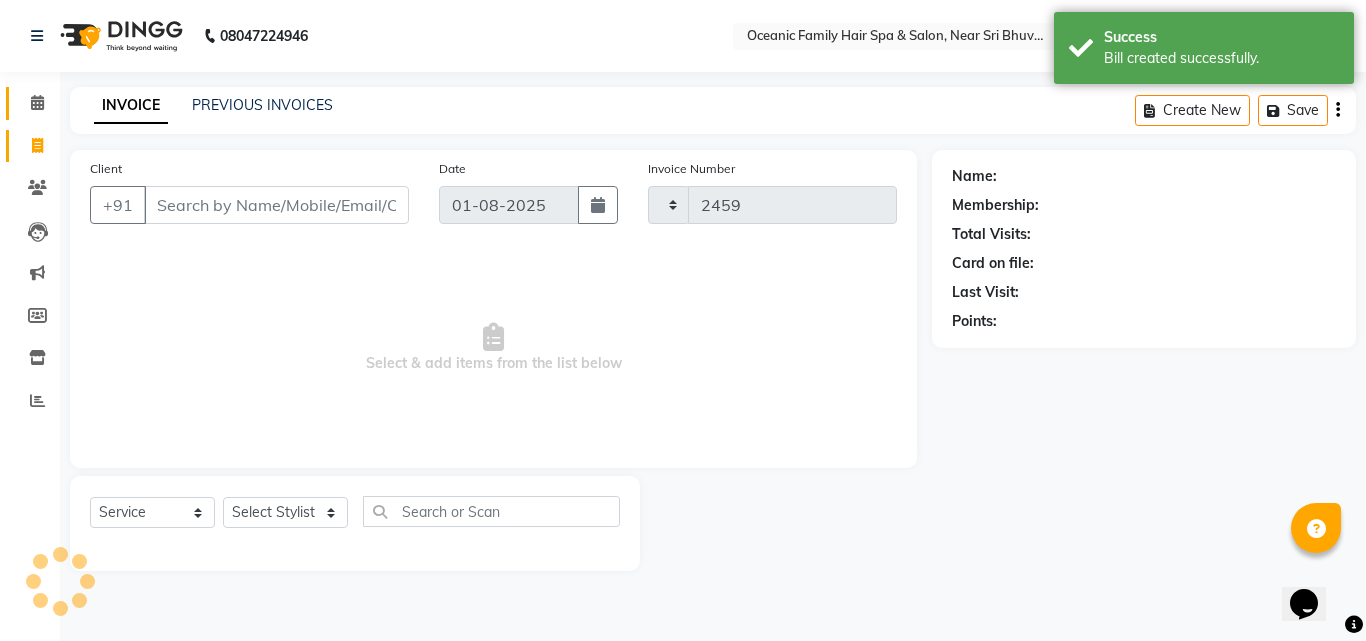 select on "4366" 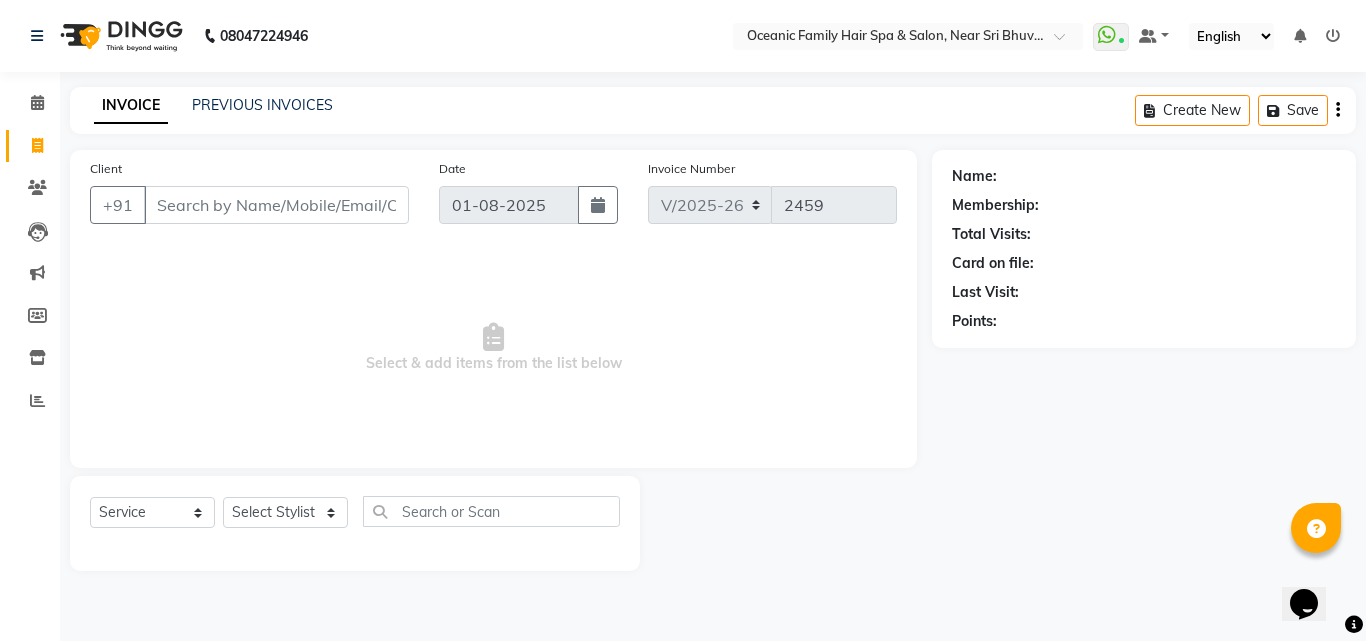 click on "Client" at bounding box center (276, 205) 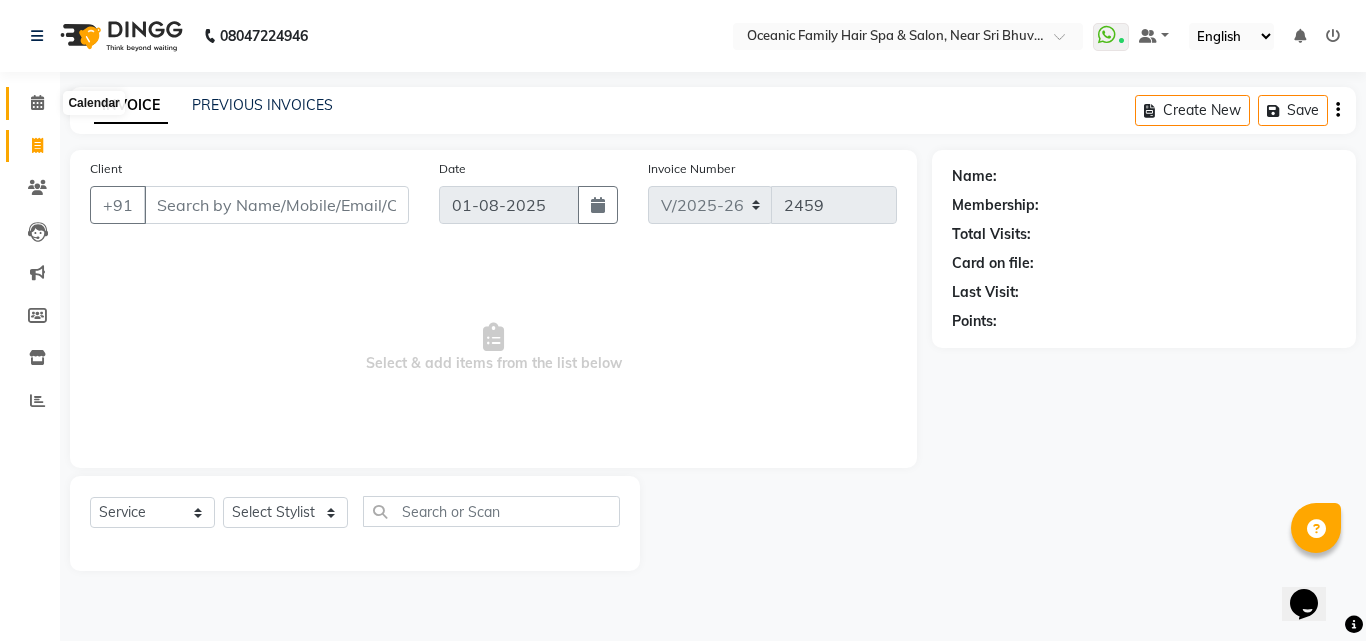 click 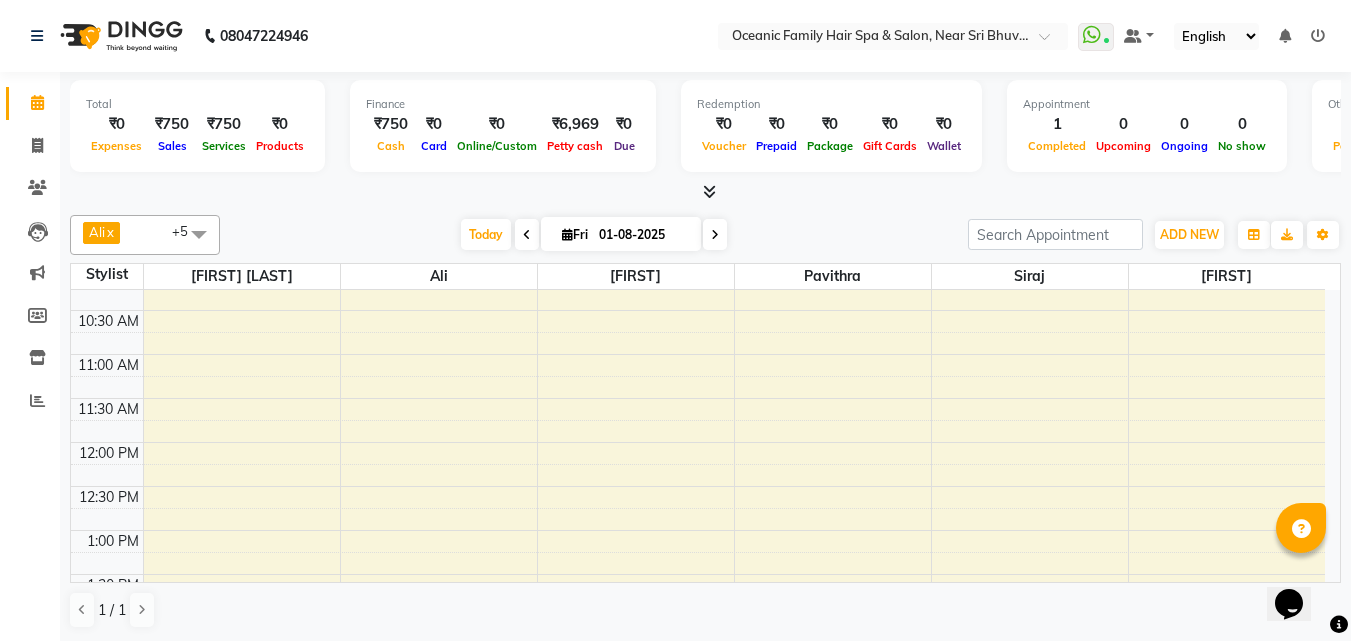 scroll, scrollTop: 200, scrollLeft: 0, axis: vertical 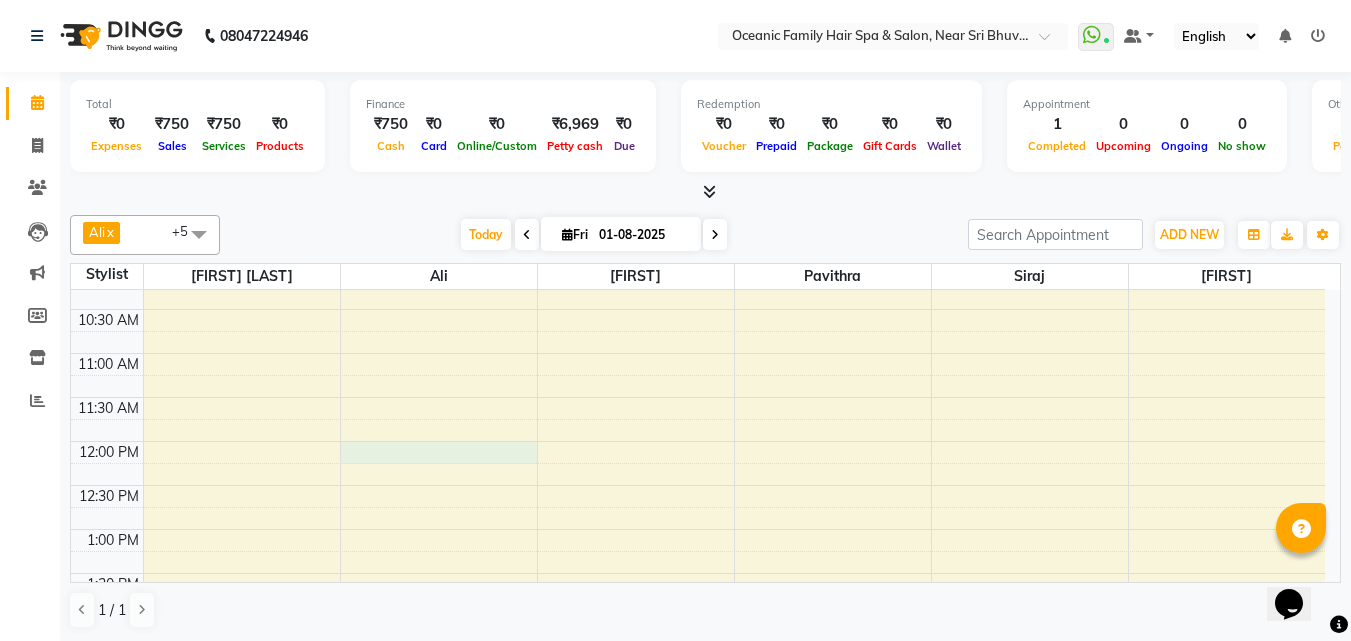 click on "[TIME] [TIME] [TIME] [TIME] [TIME] [TIME] [TIME] [TIME] [TIME] [TIME] [TIME] [TIME] [TIME] [TIME] [TIME] [TIME] [TIME] [TIME] [TIME] [TIME] [TIME] [TIME] [TIME] [TIME] [TIME] [TIME] [TIME] [TIME] [NAME] Factory, TK01, [TIME]-[TIME], Hair - Men’S Haircut With Wash,Loreal Hair Colour - Men’S Global" at bounding box center (698, 705) 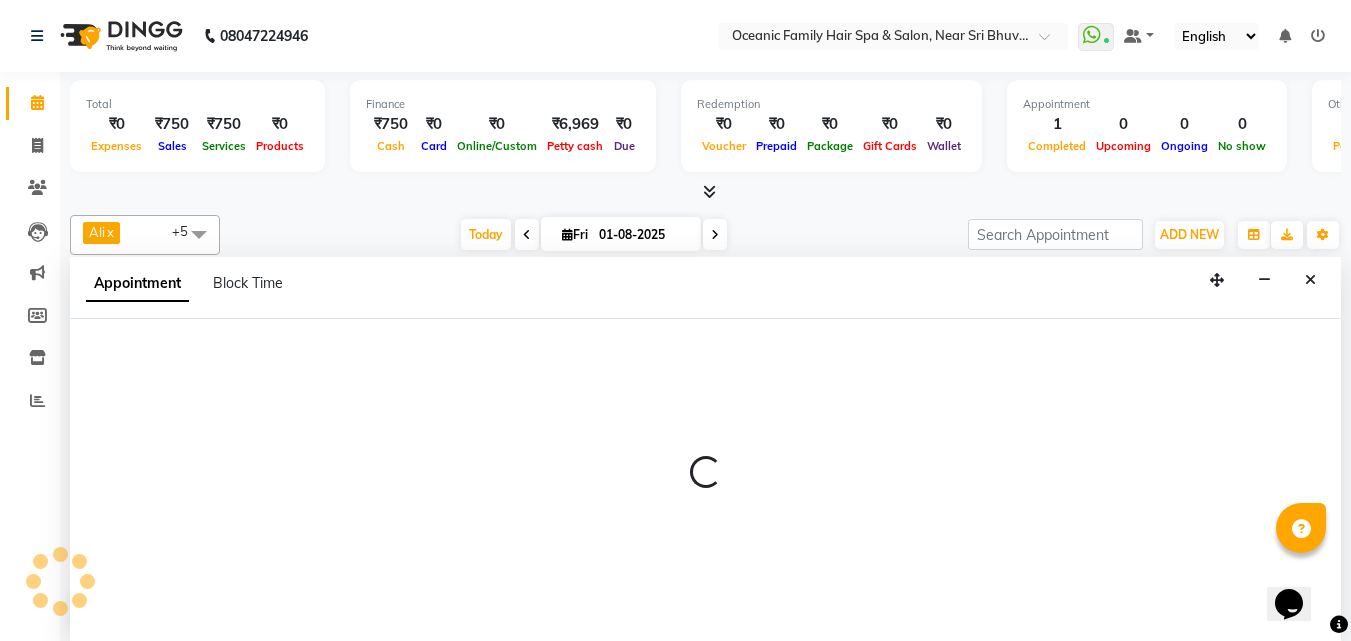 scroll, scrollTop: 1, scrollLeft: 0, axis: vertical 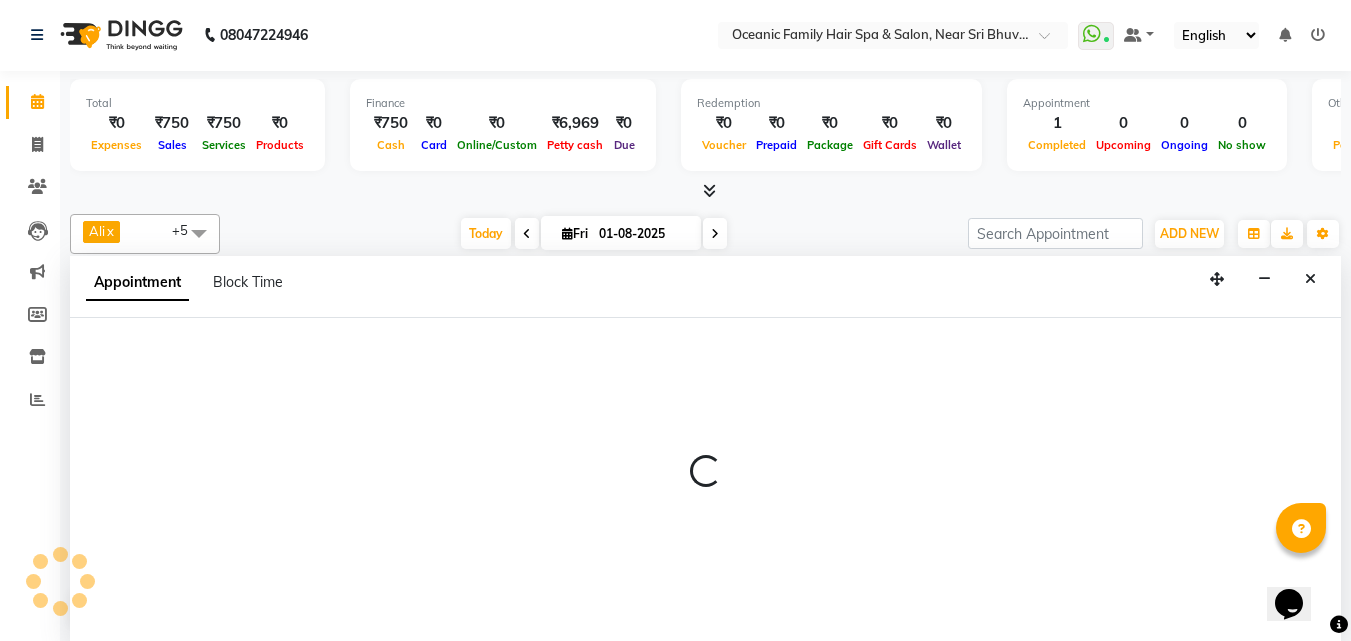 select on "23947" 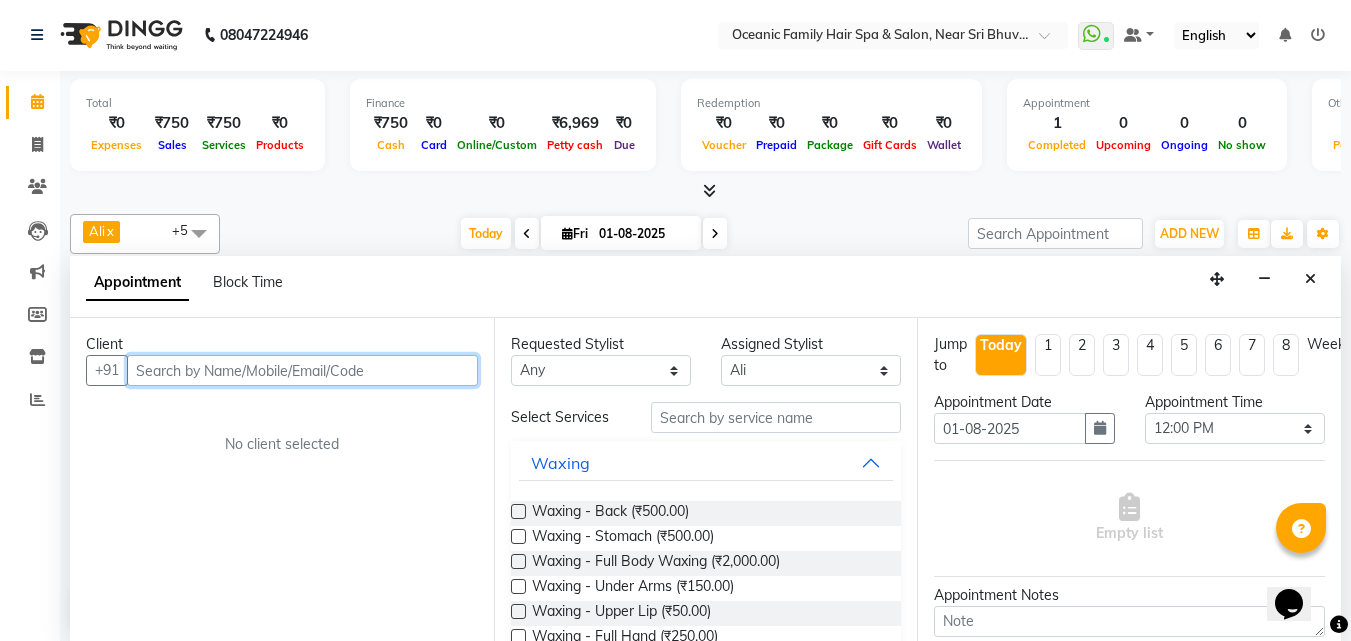 click at bounding box center (302, 370) 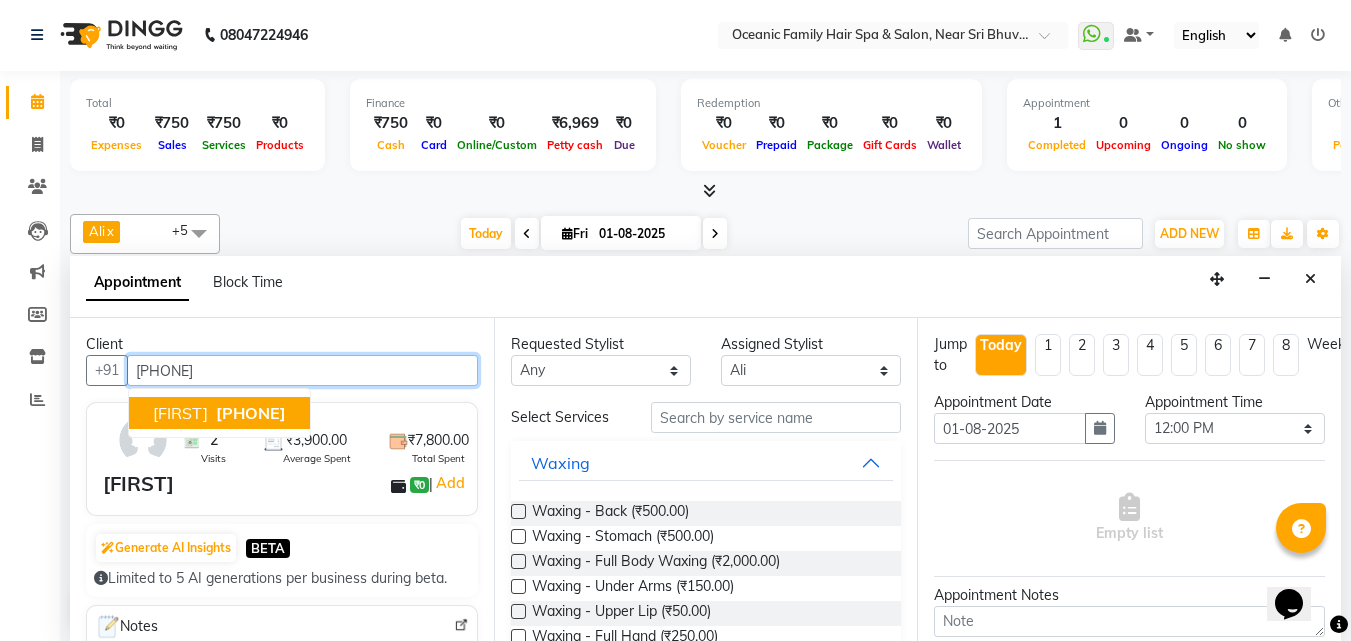 click on "[PHONE]" at bounding box center (251, 413) 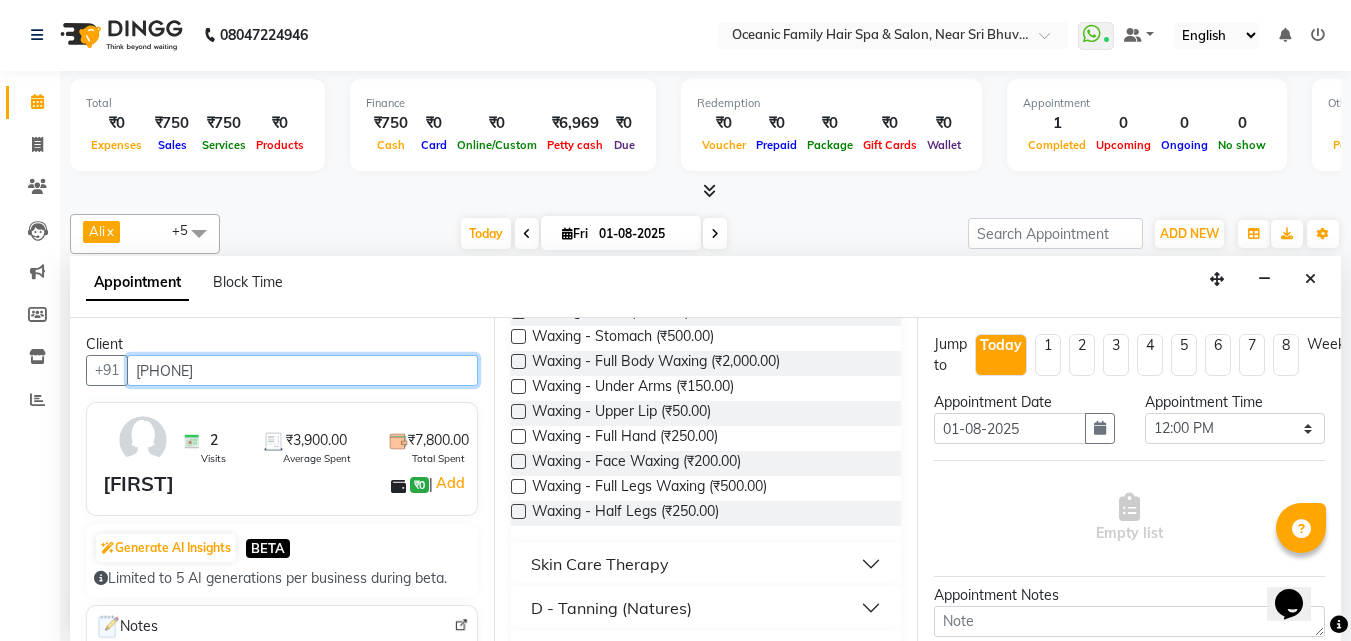 scroll, scrollTop: 0, scrollLeft: 0, axis: both 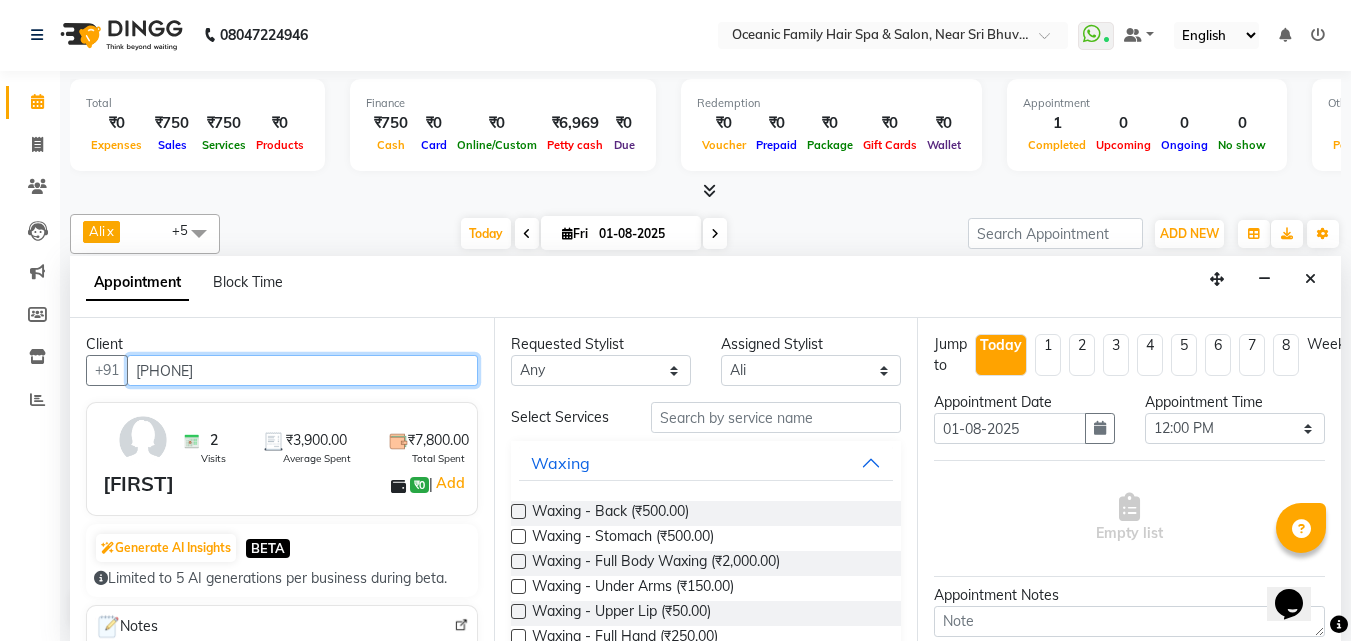 type on "[PHONE]" 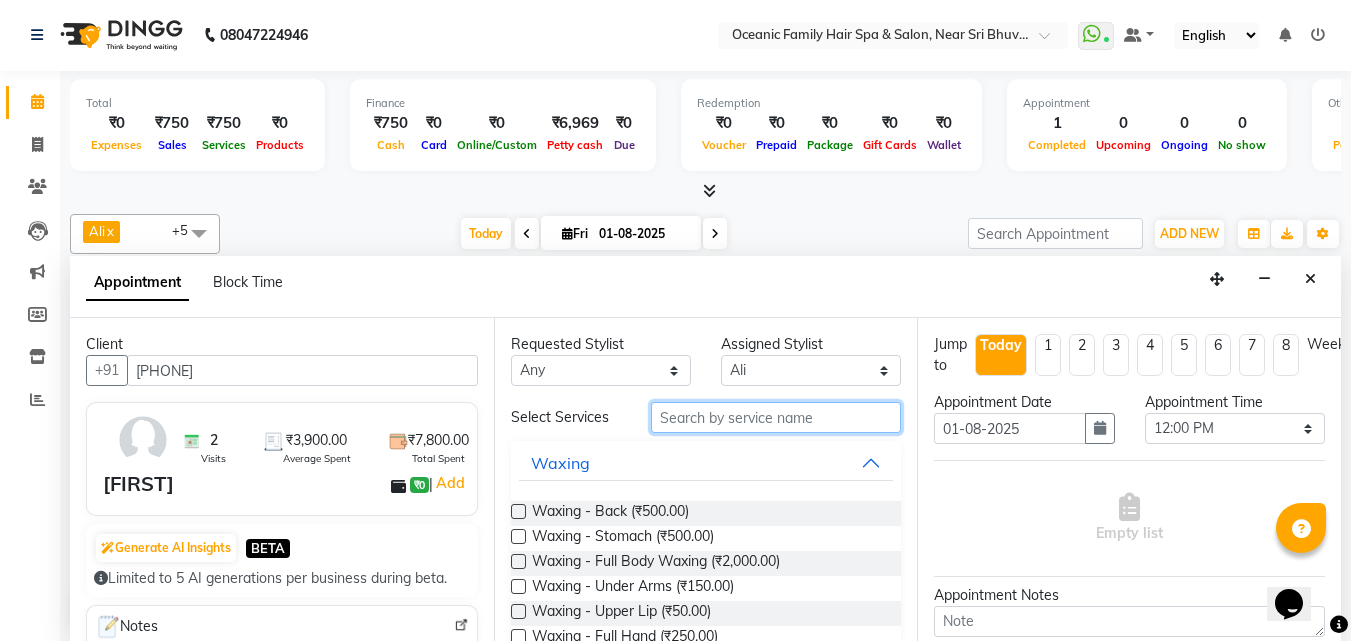 click at bounding box center [776, 417] 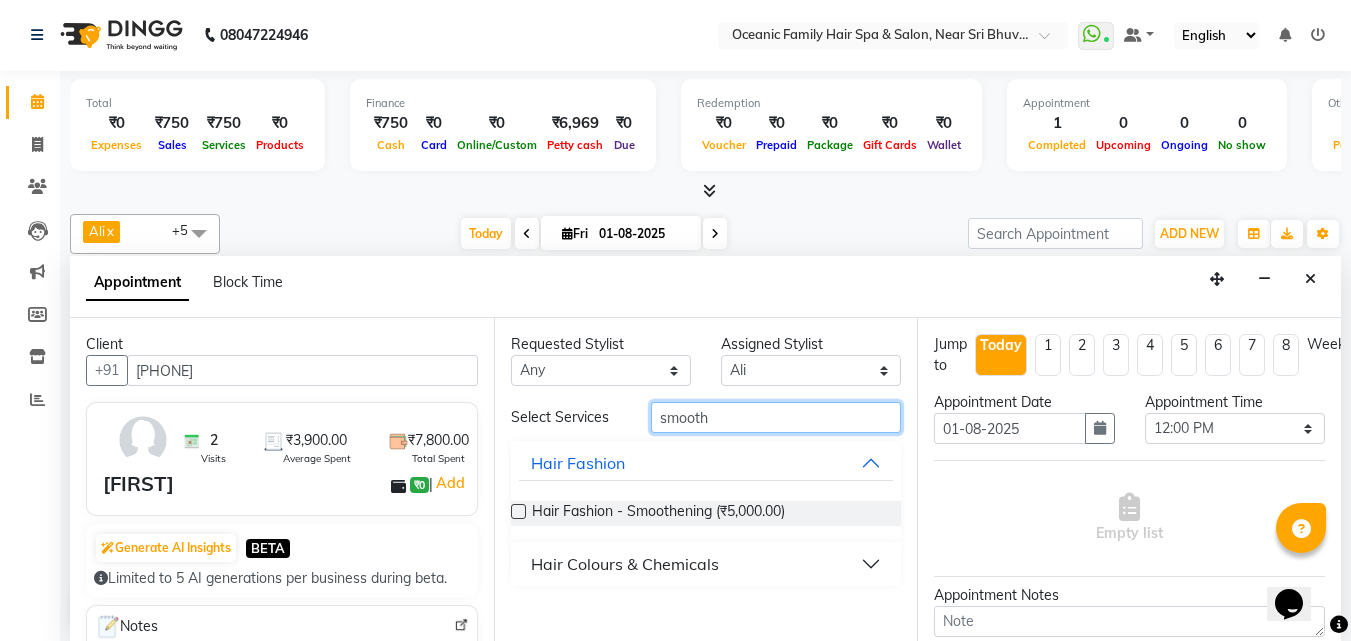 type on "smooth" 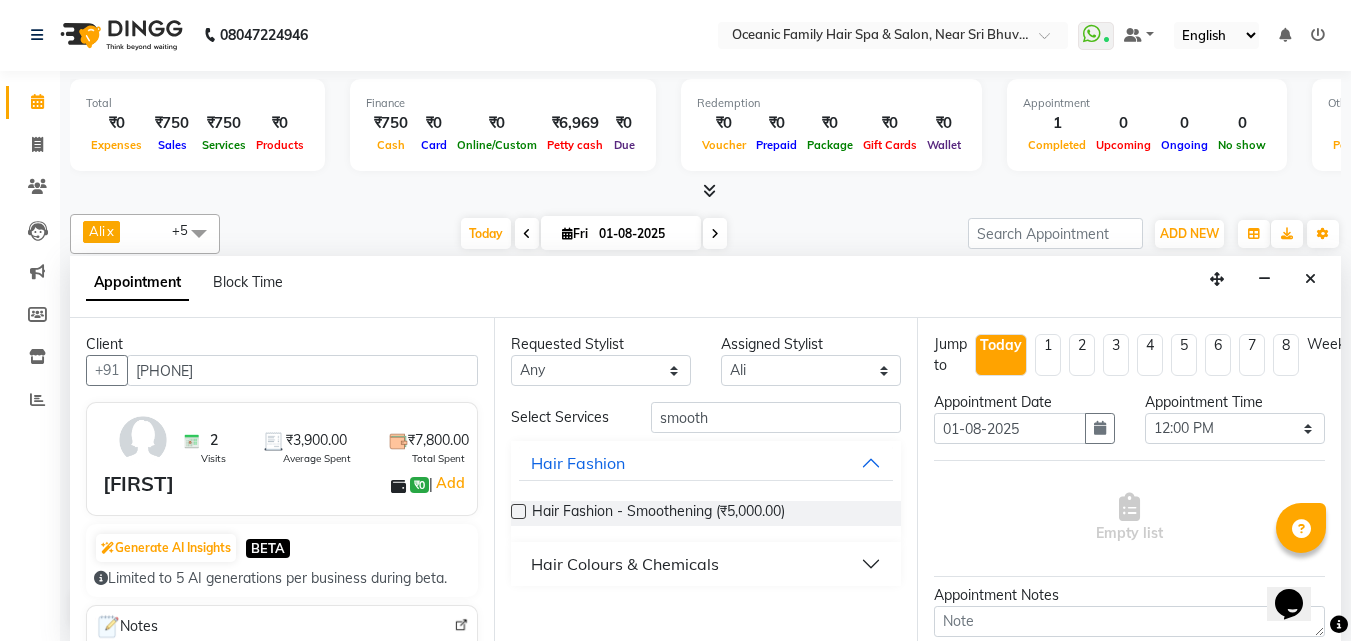click on "Hair Fashion - Smoothening (₹5,000.00)" at bounding box center [706, 513] 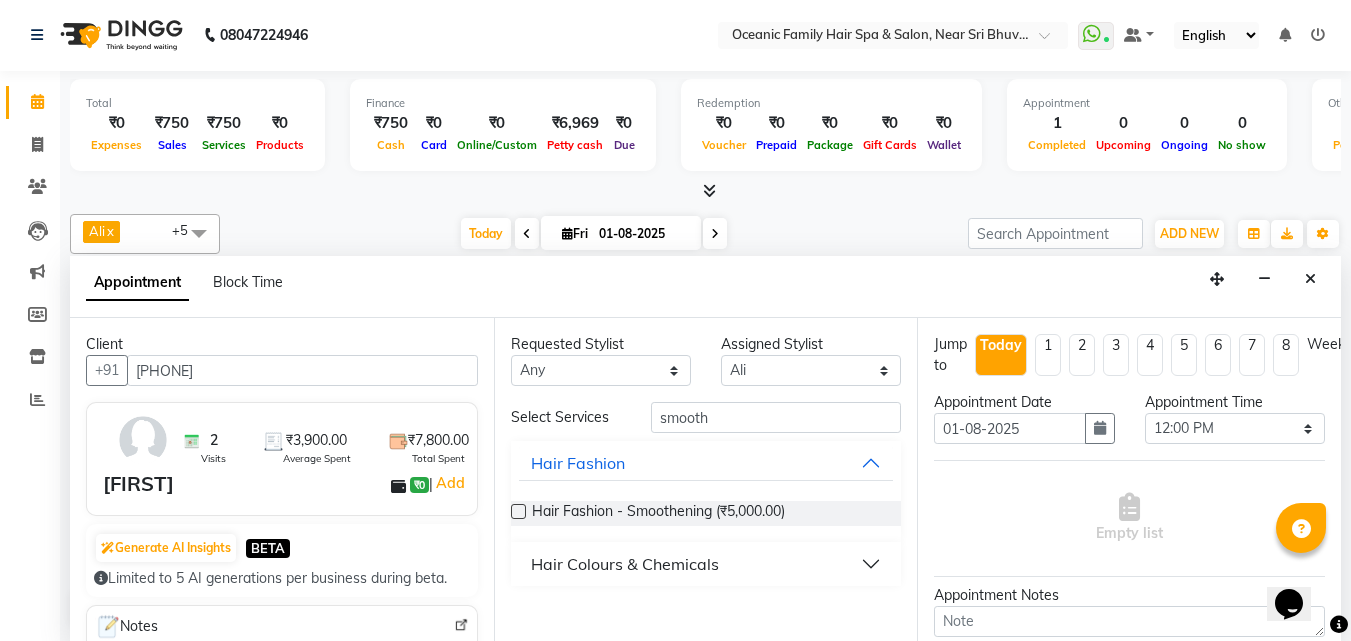 click at bounding box center (518, 511) 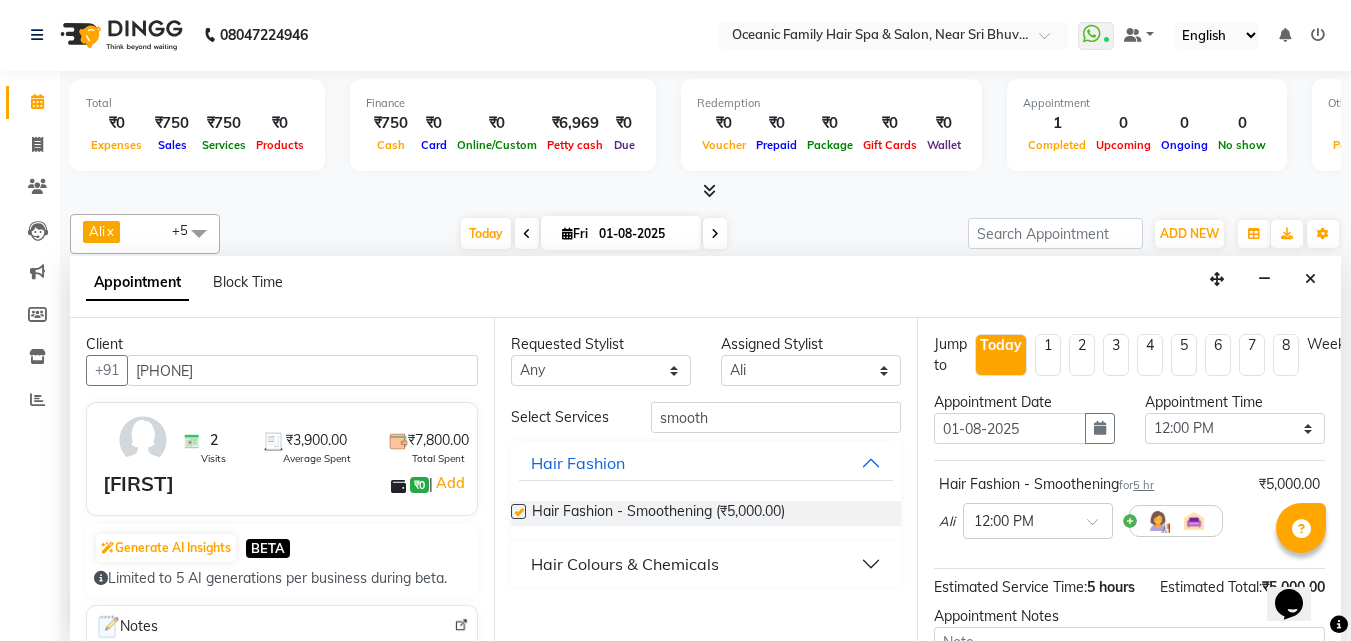 checkbox on "false" 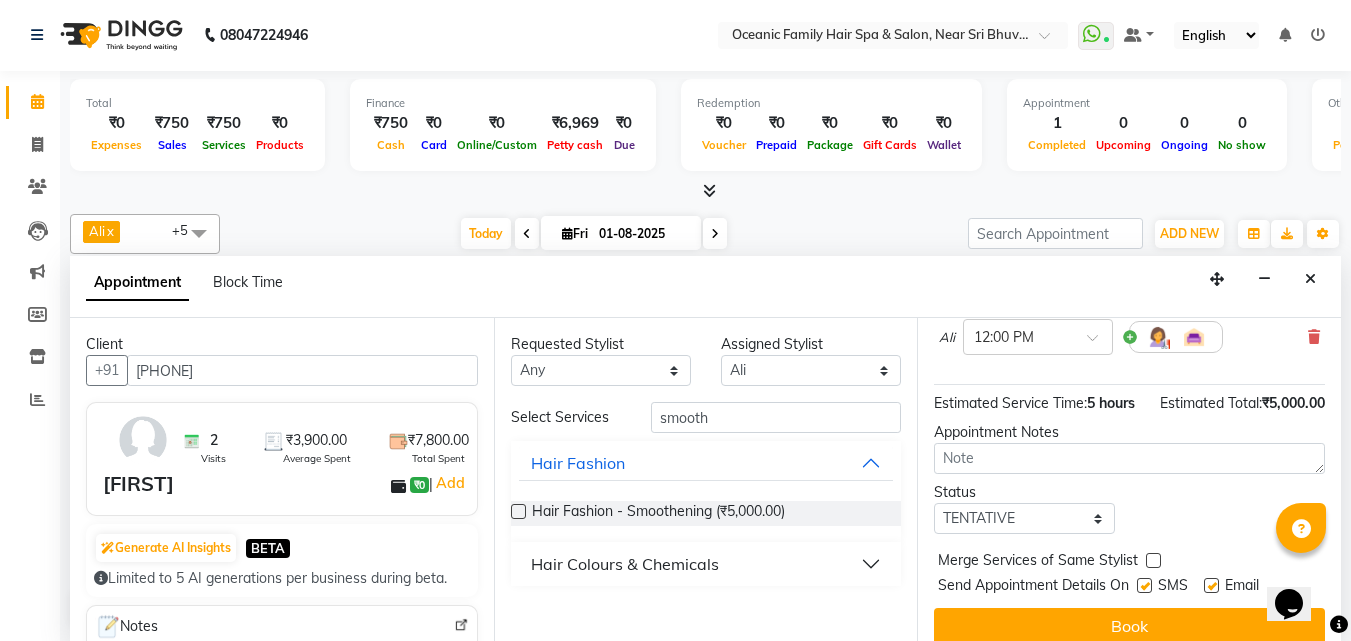 scroll, scrollTop: 239, scrollLeft: 0, axis: vertical 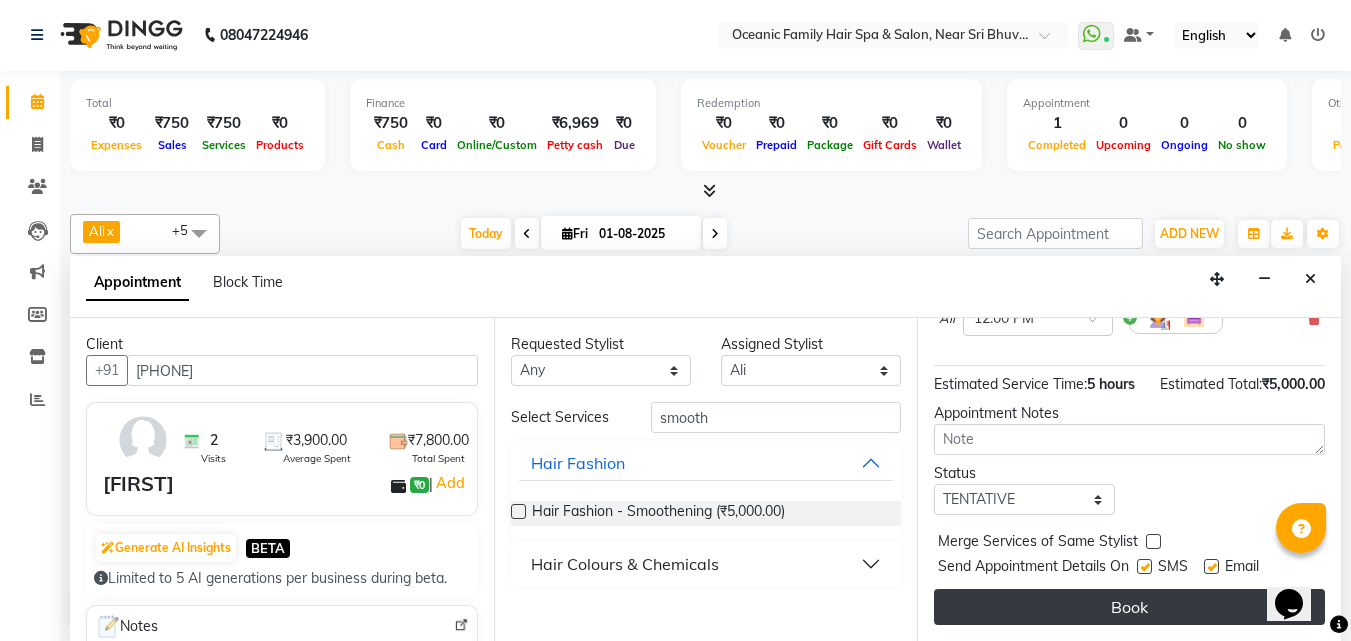 click on "Book" at bounding box center (1129, 607) 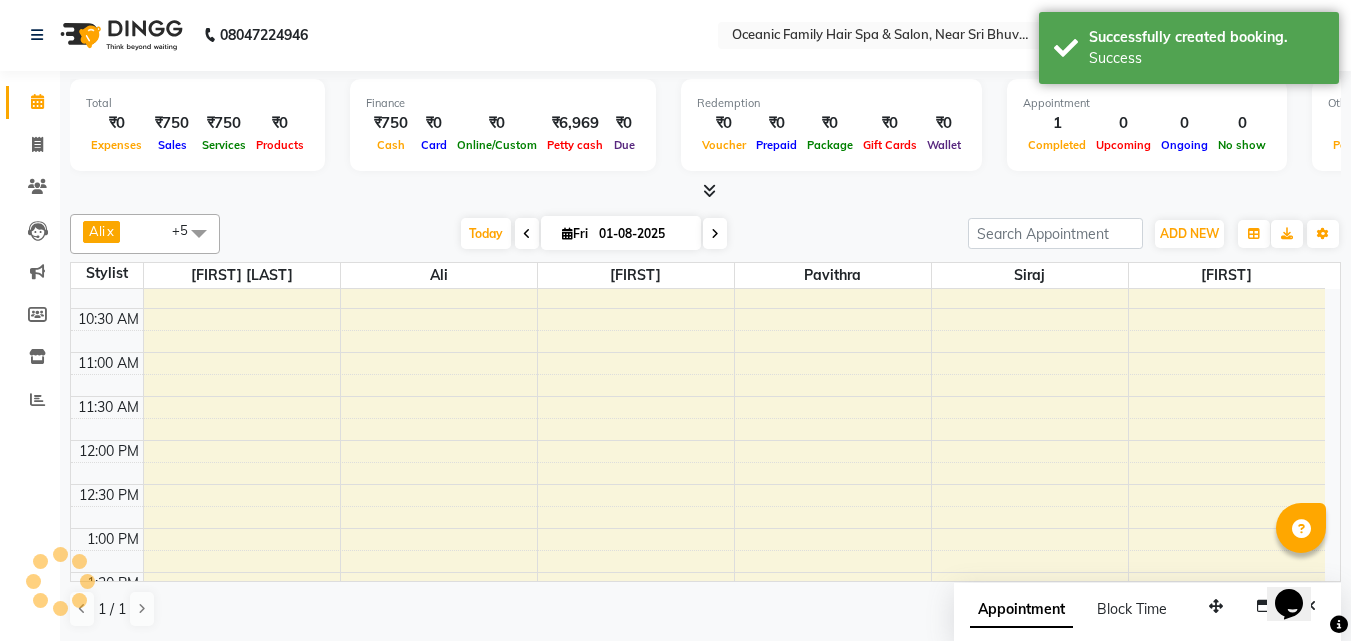 scroll, scrollTop: 0, scrollLeft: 0, axis: both 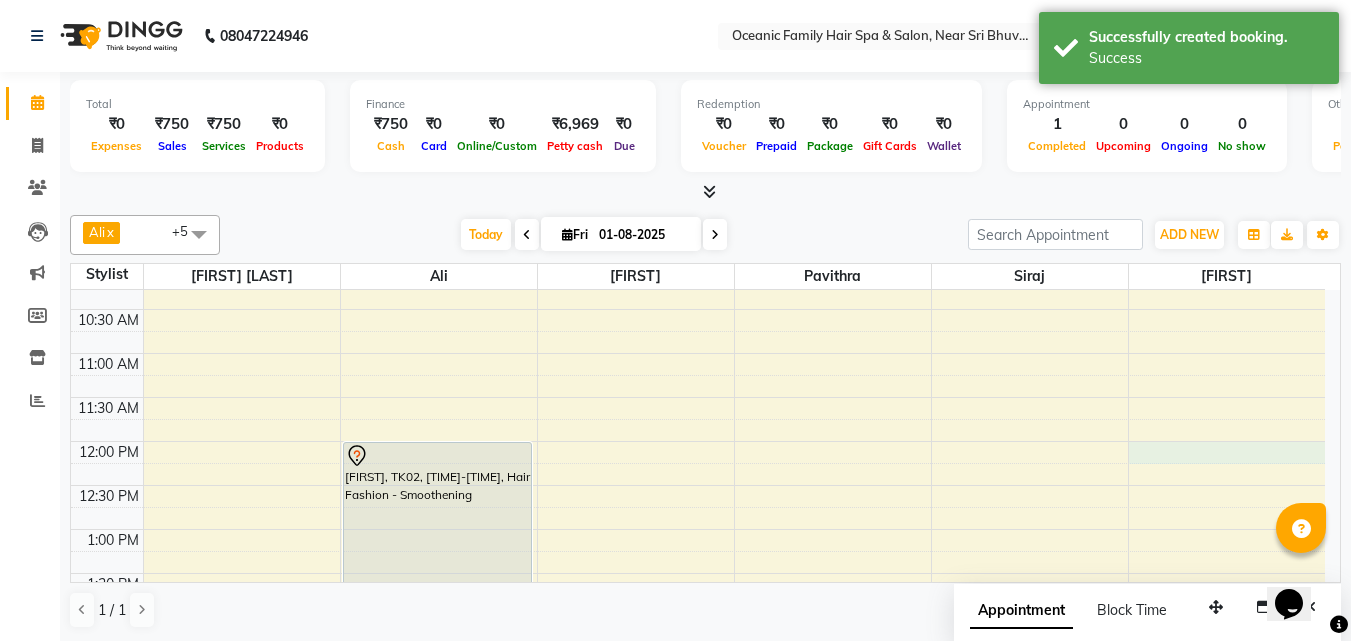 click on "[TIME] [TIME] [TIME] [TIME] [TIME] [TIME] [TIME] [TIME] [TIME] [TIME] [TIME] [TIME] [TIME] [TIME] [TIME] [TIME] [TIME] [TIME] [TIME] [TIME] [TIME] [TIME] [TIME] [TIME] [TIME] [TIME] [TIME] [TIME] [NAME] Factory, TK01, [TIME]-[TIME], Hair - Men’S Haircut With Wash,Loreal Hair Colour - Men’S Global [FIRST], TK02, [TIME]-[TIME], Hair Fashion - Smoothening" at bounding box center (698, 705) 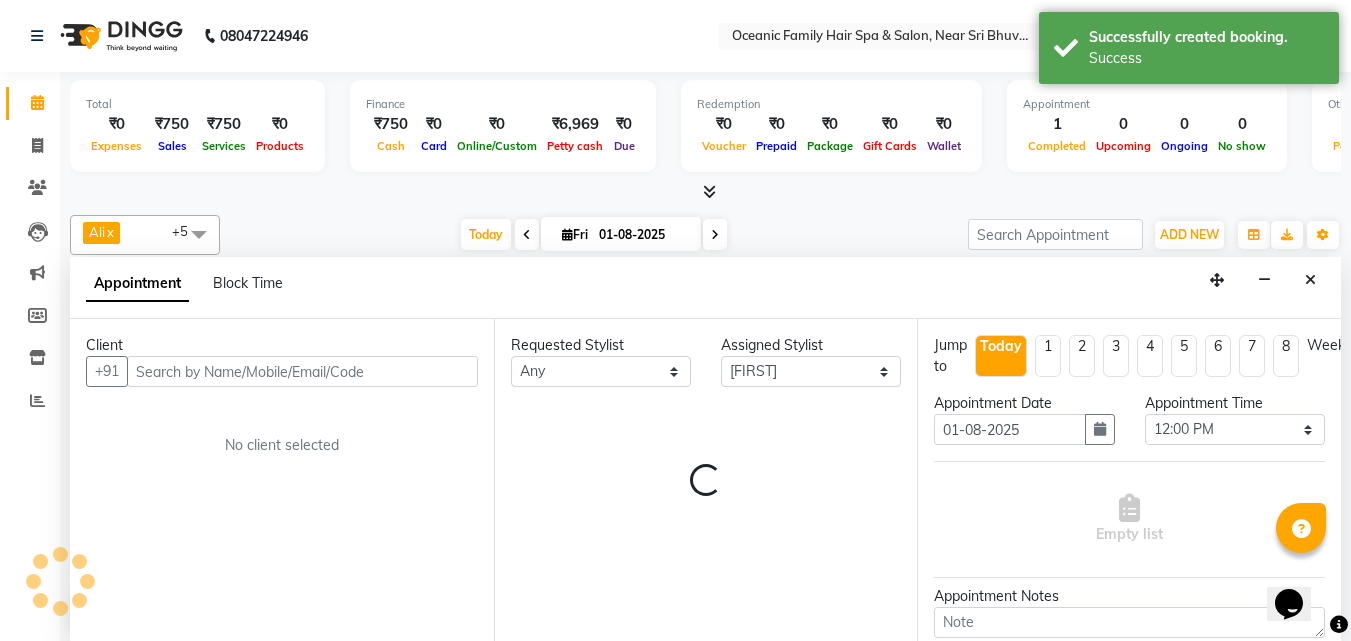 scroll, scrollTop: 1, scrollLeft: 0, axis: vertical 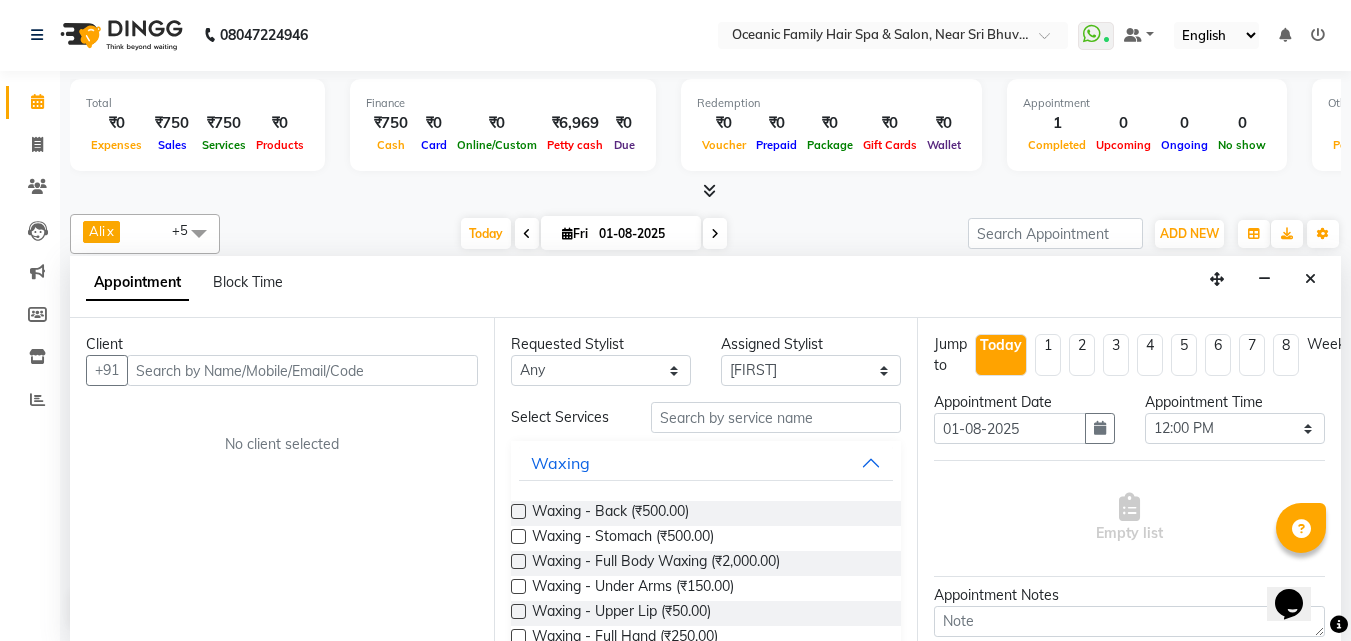 click on "08047224946 Select Location × Oceanic Family Hair Spa & Salon, Near [INSTITUTION] College WhatsApp Status ✕ Status: Connected Most Recent Message: [DATE] [TIME] Recent Service Activity: [DATE] [TIME] Default Panel My Panel English ENGLISH Español العربية मराठी हिंदी ગુજરાતી தமிழ் 中文 Notifications nothing to show" 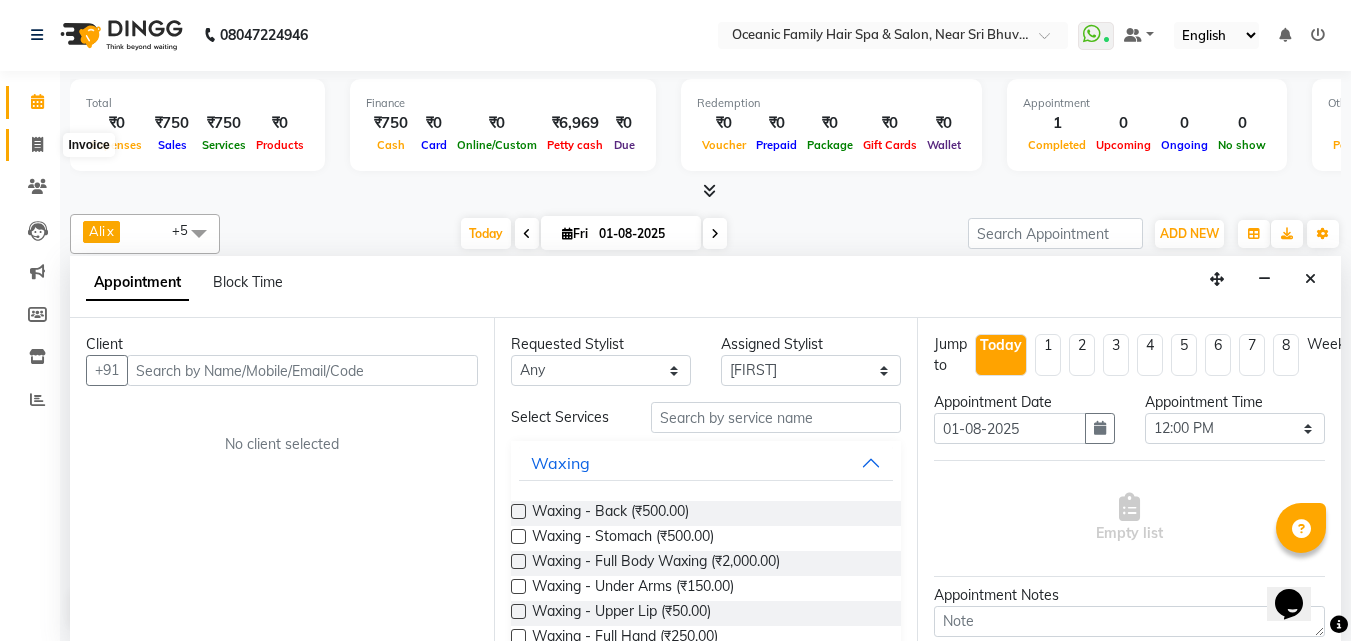 click 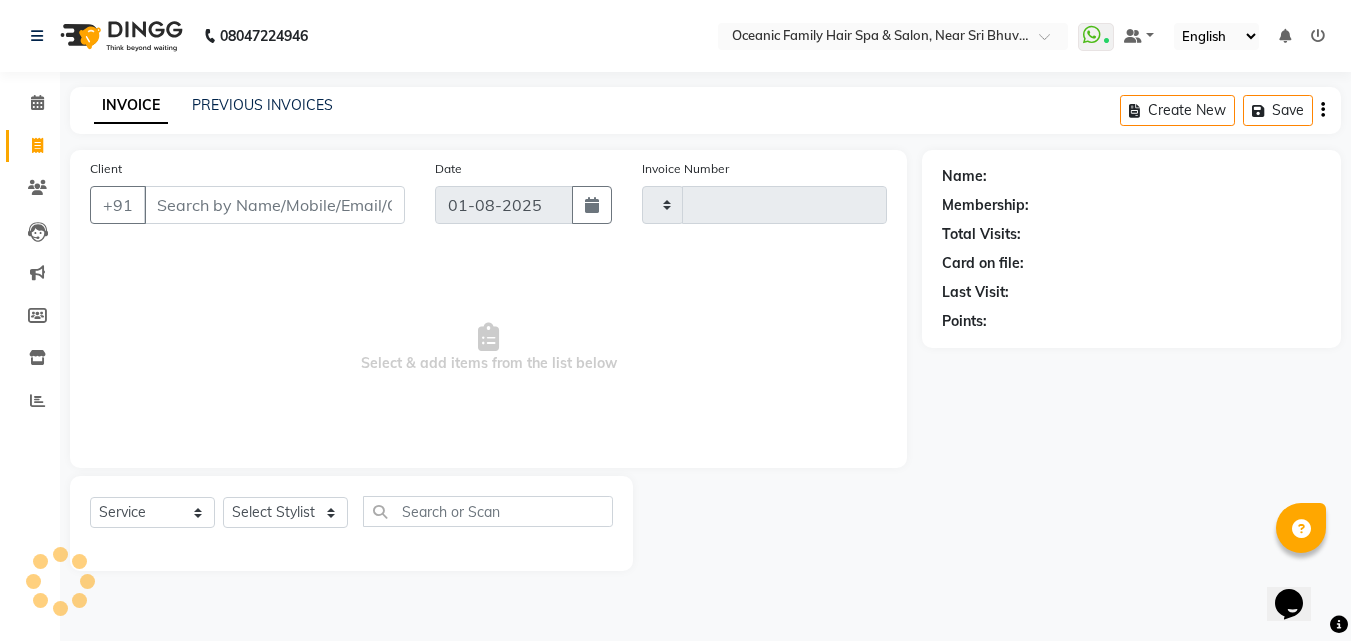 scroll, scrollTop: 0, scrollLeft: 0, axis: both 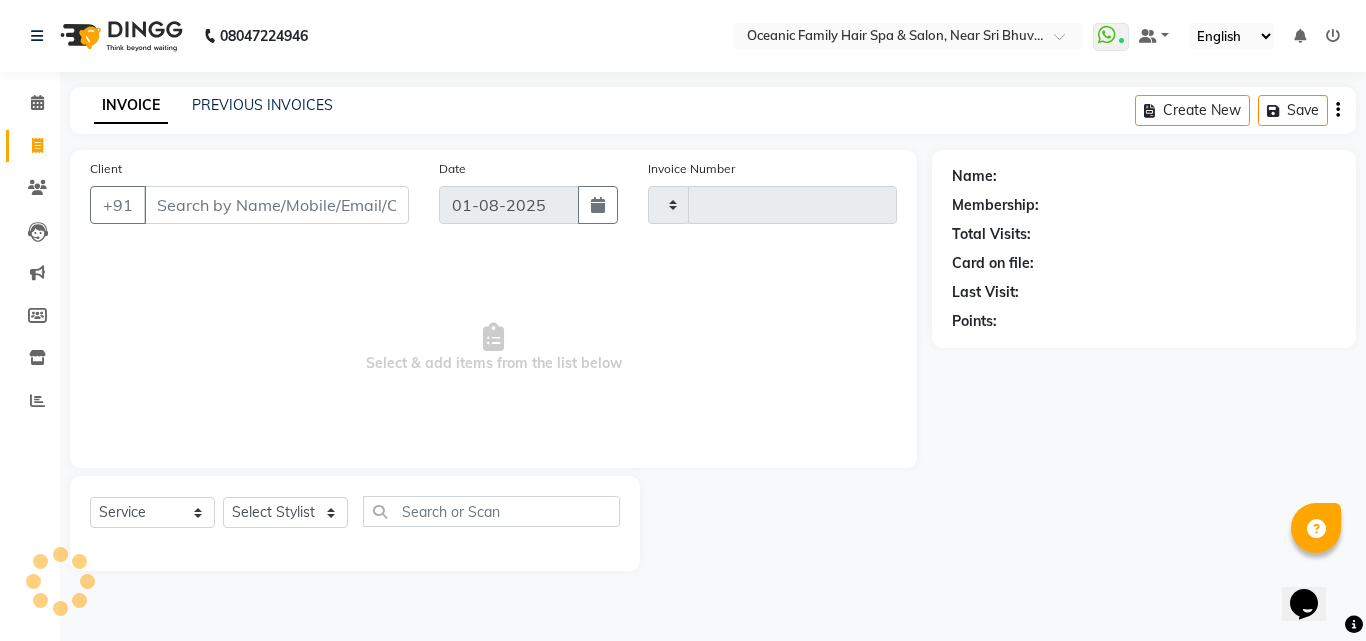 type on "2459" 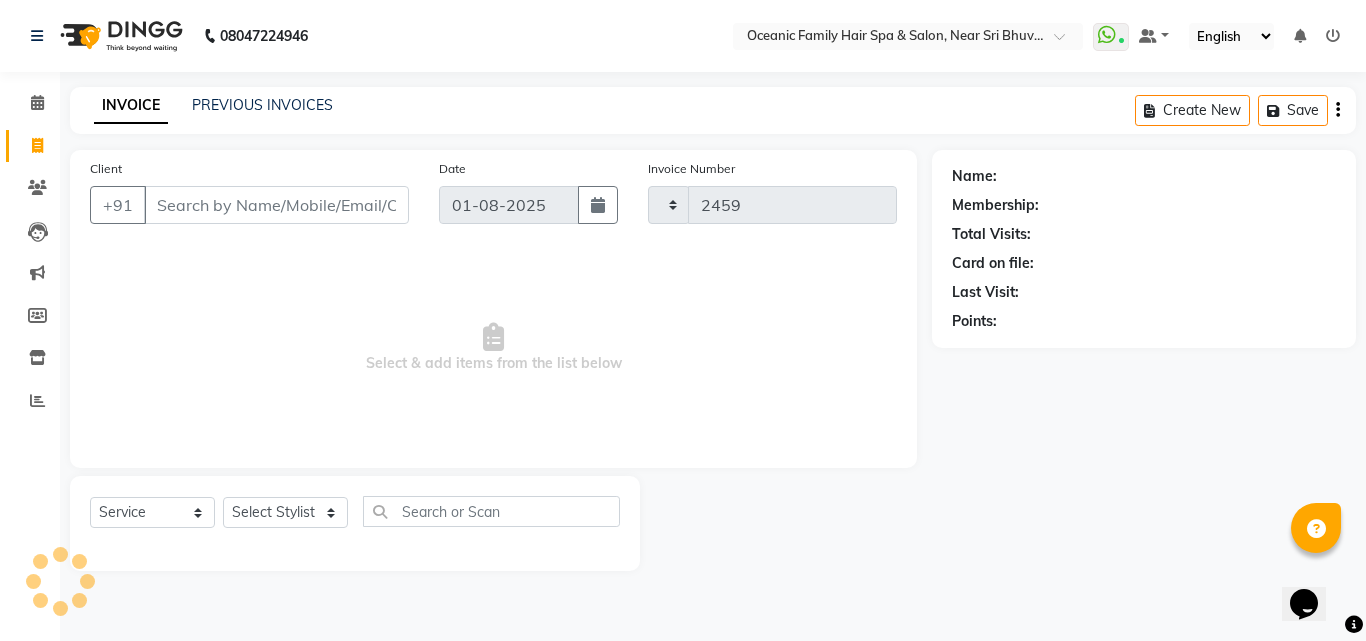 select on "4366" 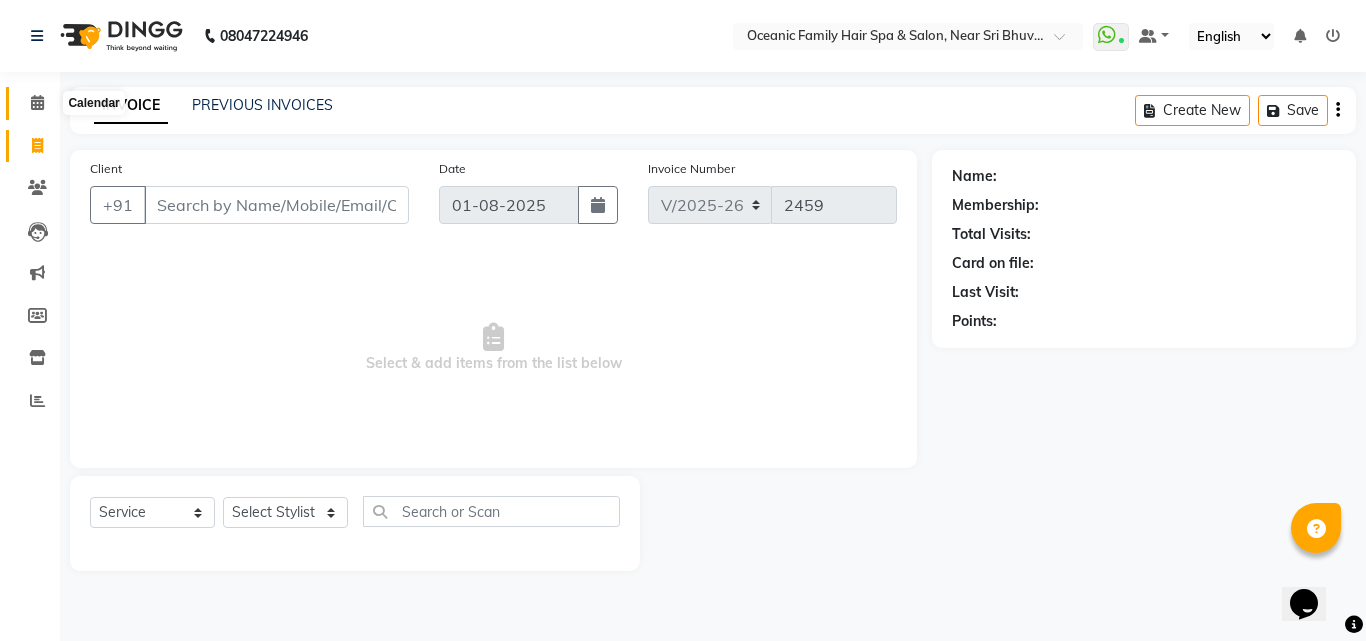 click 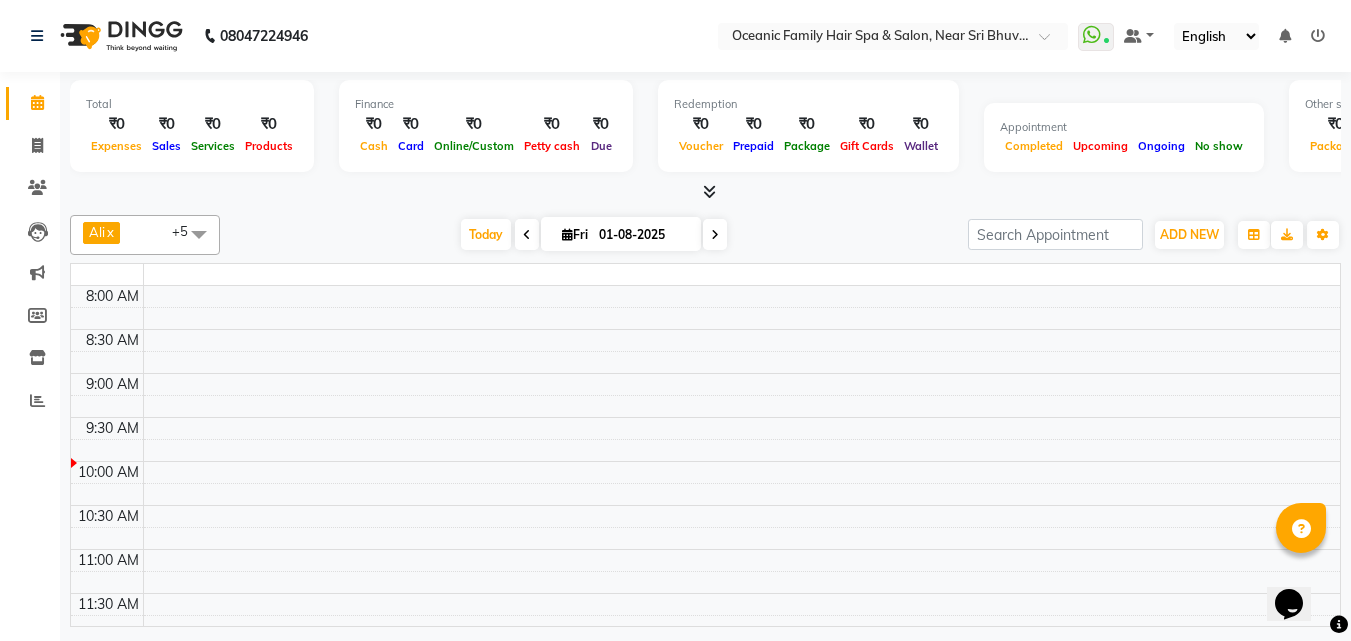 scroll, scrollTop: 0, scrollLeft: 0, axis: both 